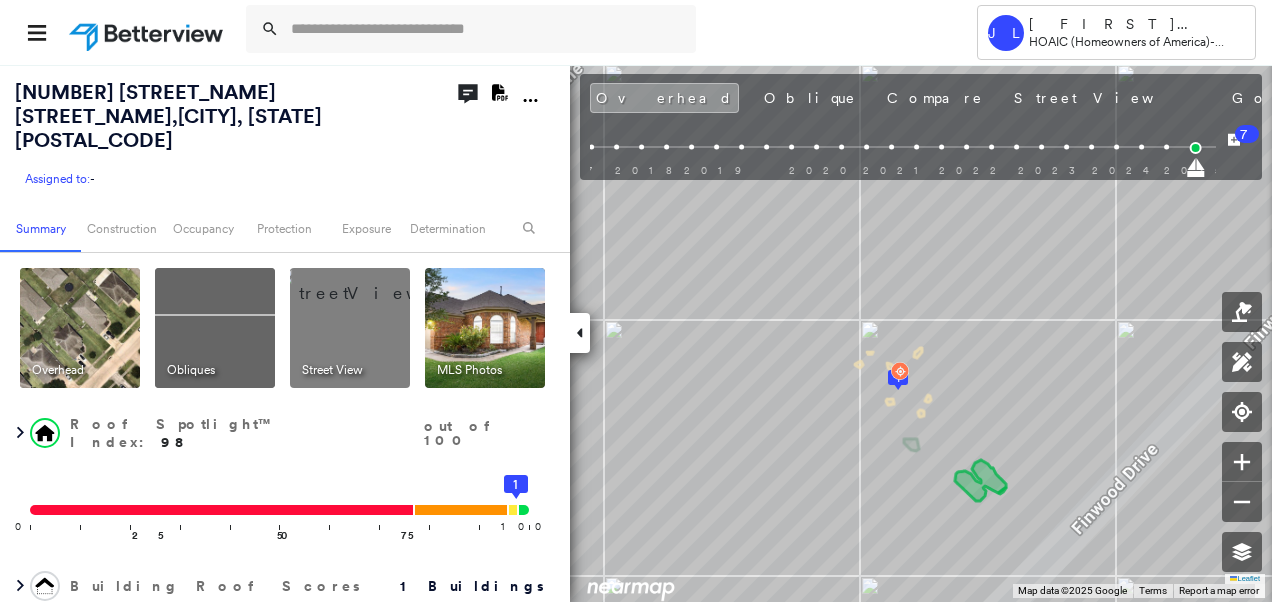 scroll, scrollTop: 0, scrollLeft: 0, axis: both 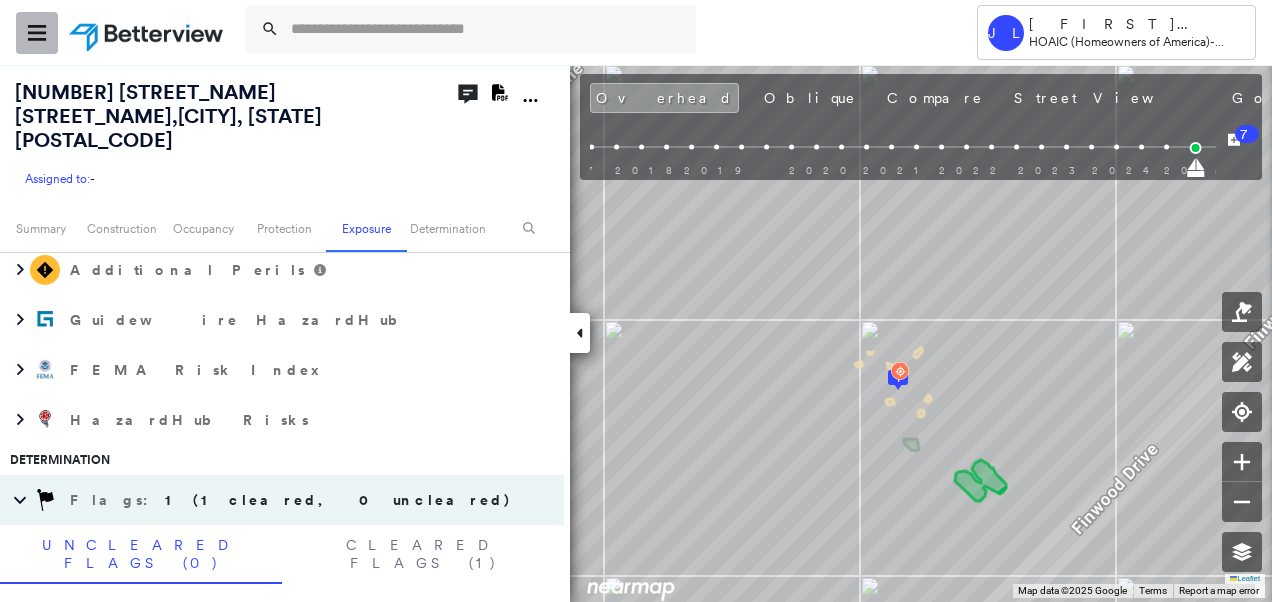 click at bounding box center (37, 33) 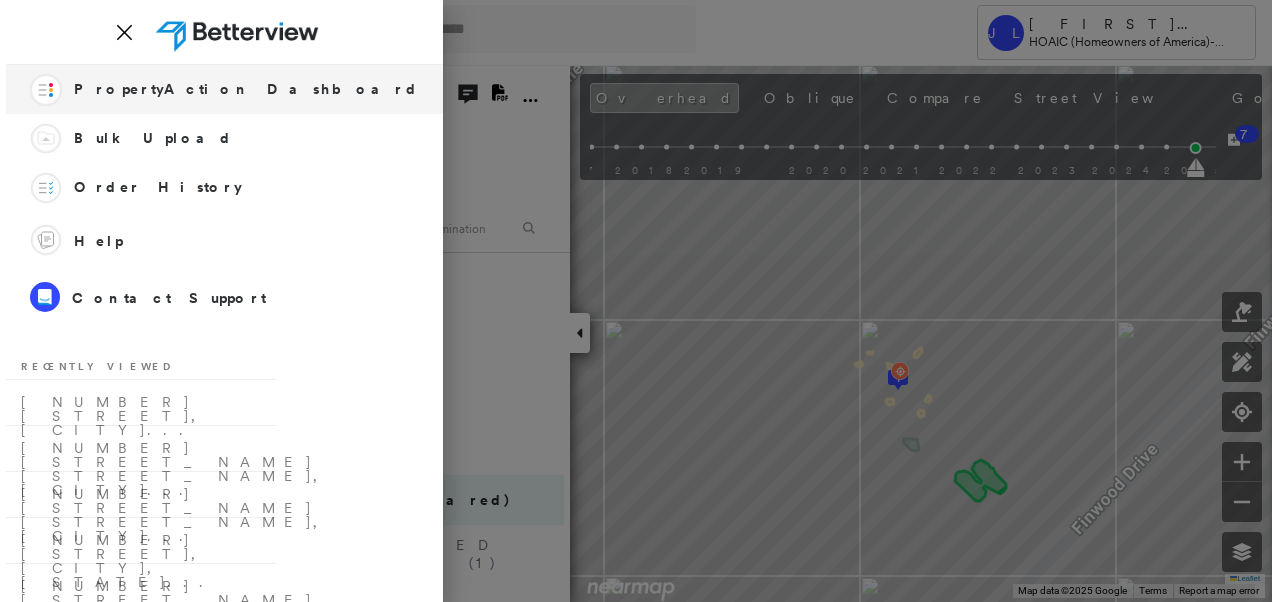 click on "PropertyAction Dashboard" at bounding box center [246, 89] 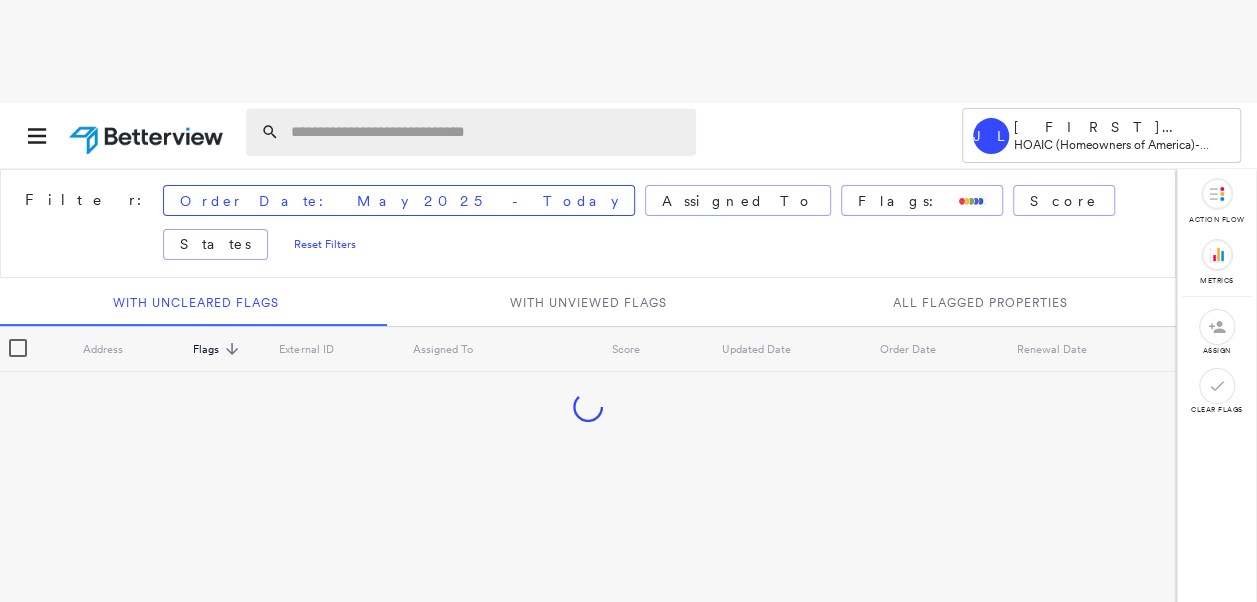 click at bounding box center [487, 132] 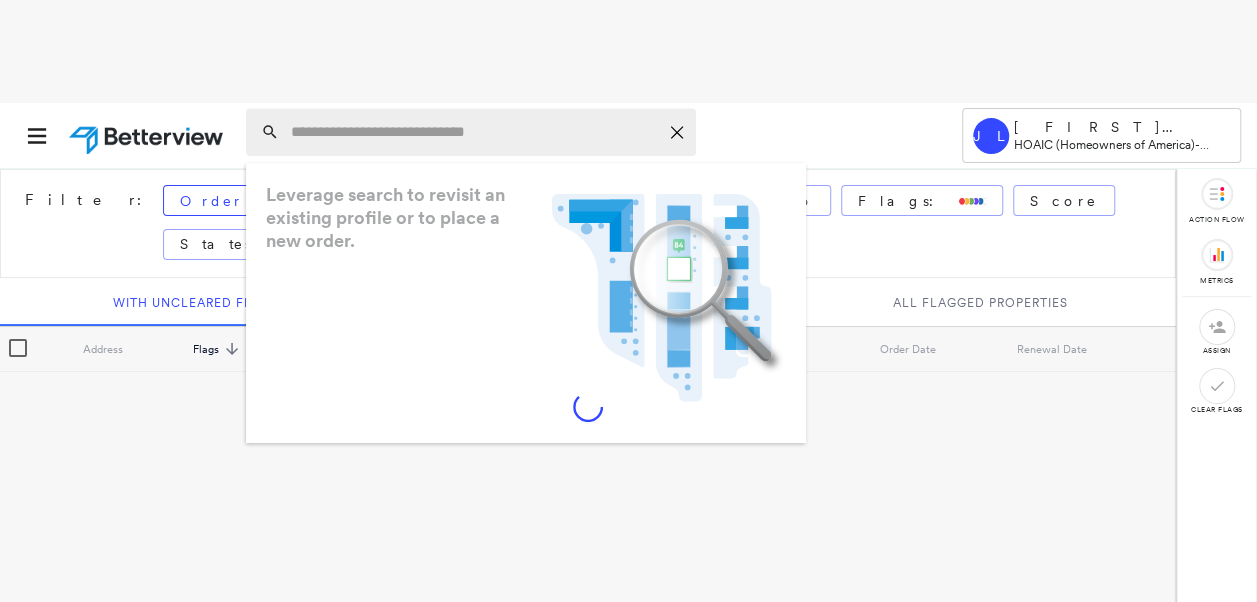 paste on "**********" 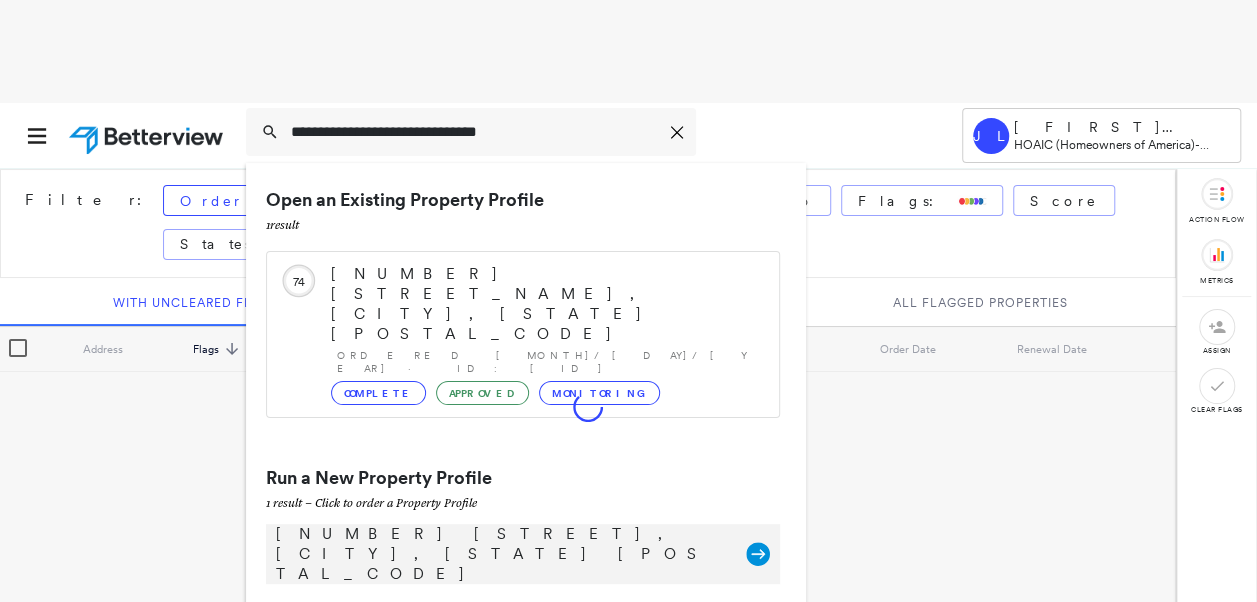 type on "**********" 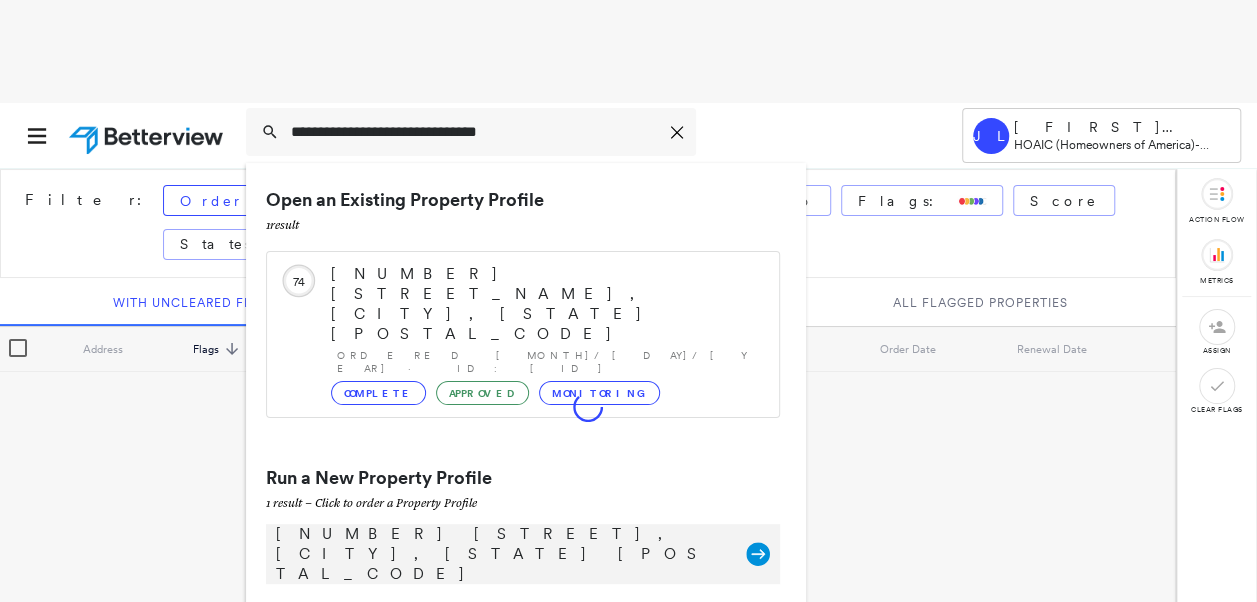 click on "[NUMBER] [STREET], [CITY], [STATE] [POSTAL_CODE]" at bounding box center [501, 554] 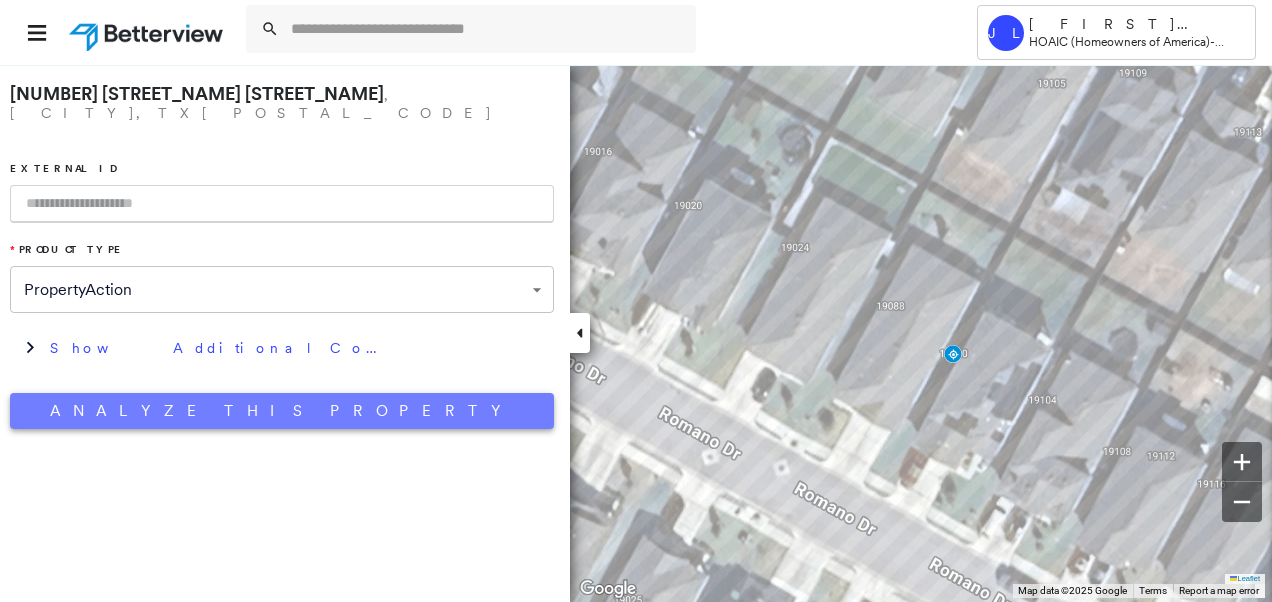 click on "Analyze This Property" at bounding box center [282, 411] 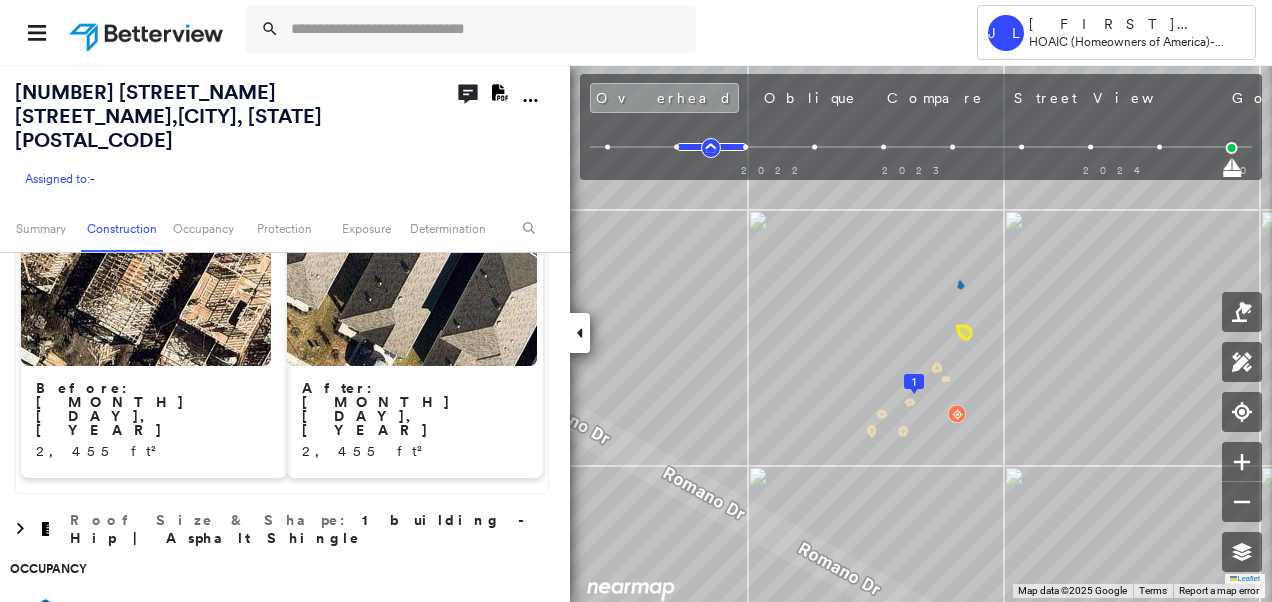 scroll, scrollTop: 1300, scrollLeft: 0, axis: vertical 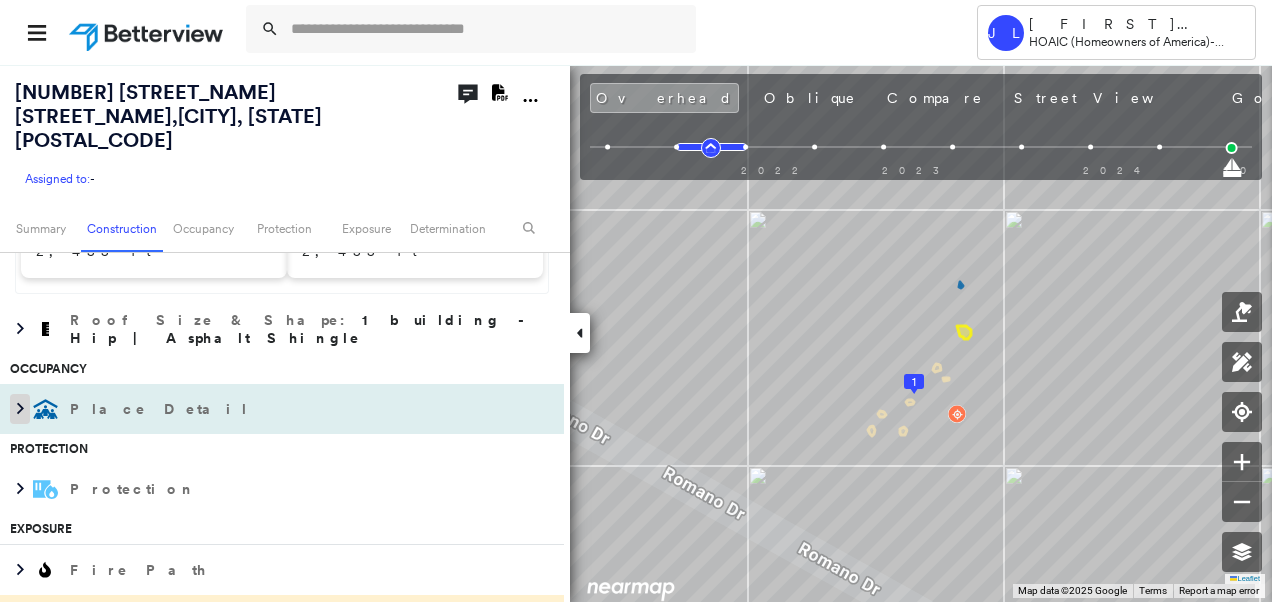click at bounding box center (20, 409) 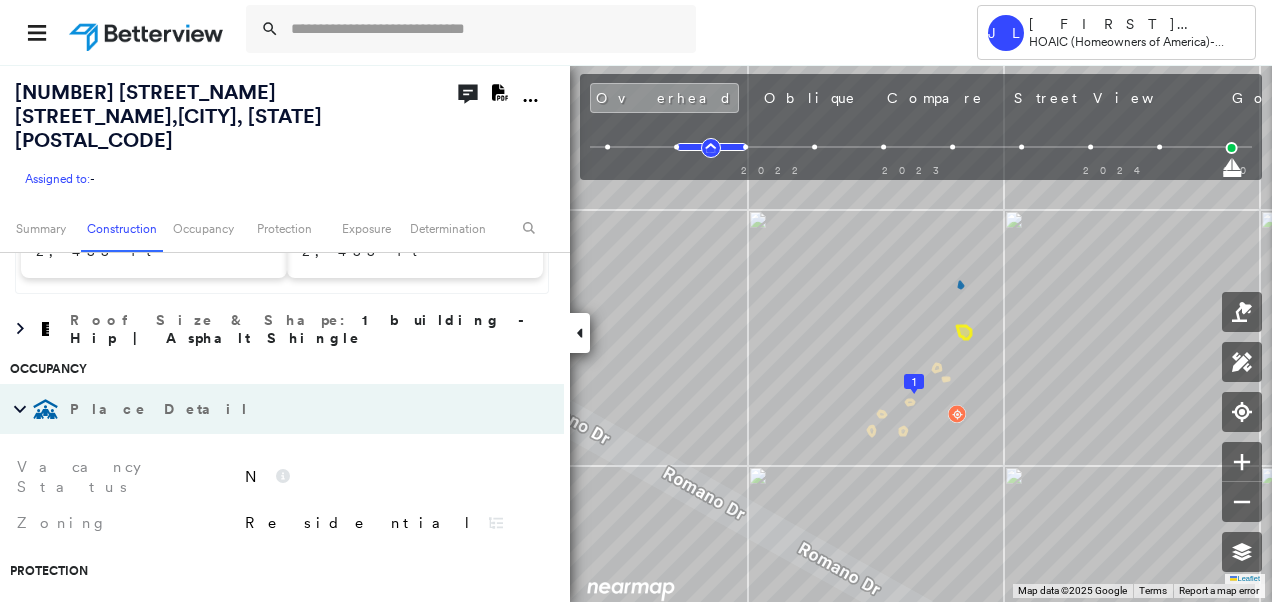 click on "Place Detail" at bounding box center [282, 409] 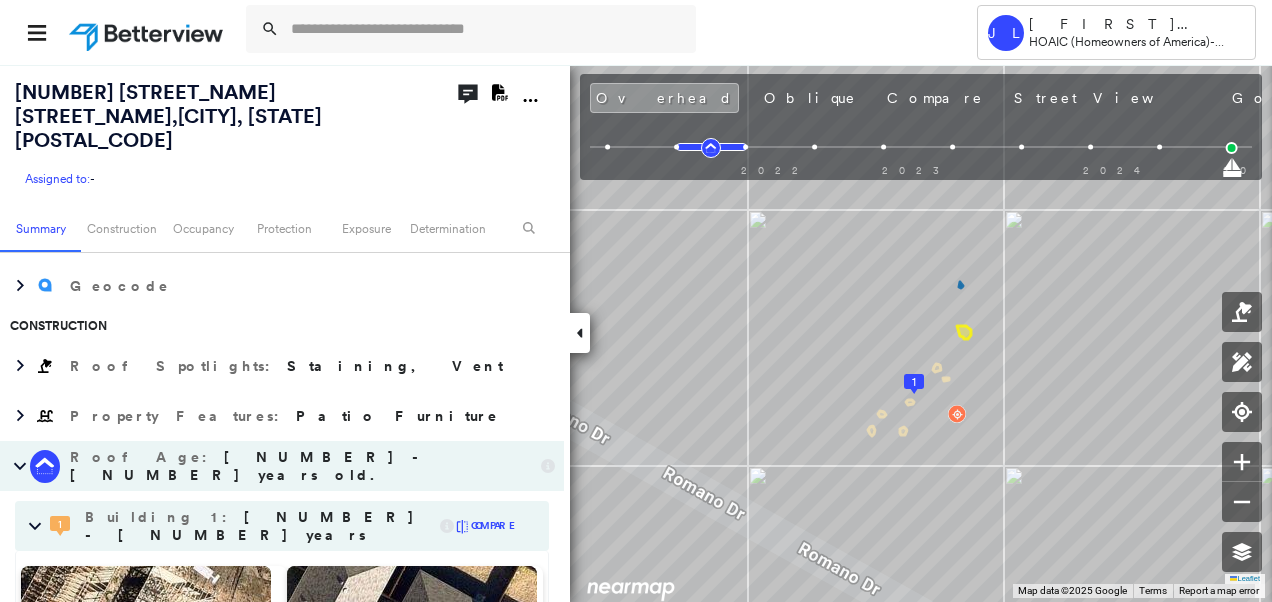 scroll, scrollTop: 300, scrollLeft: 0, axis: vertical 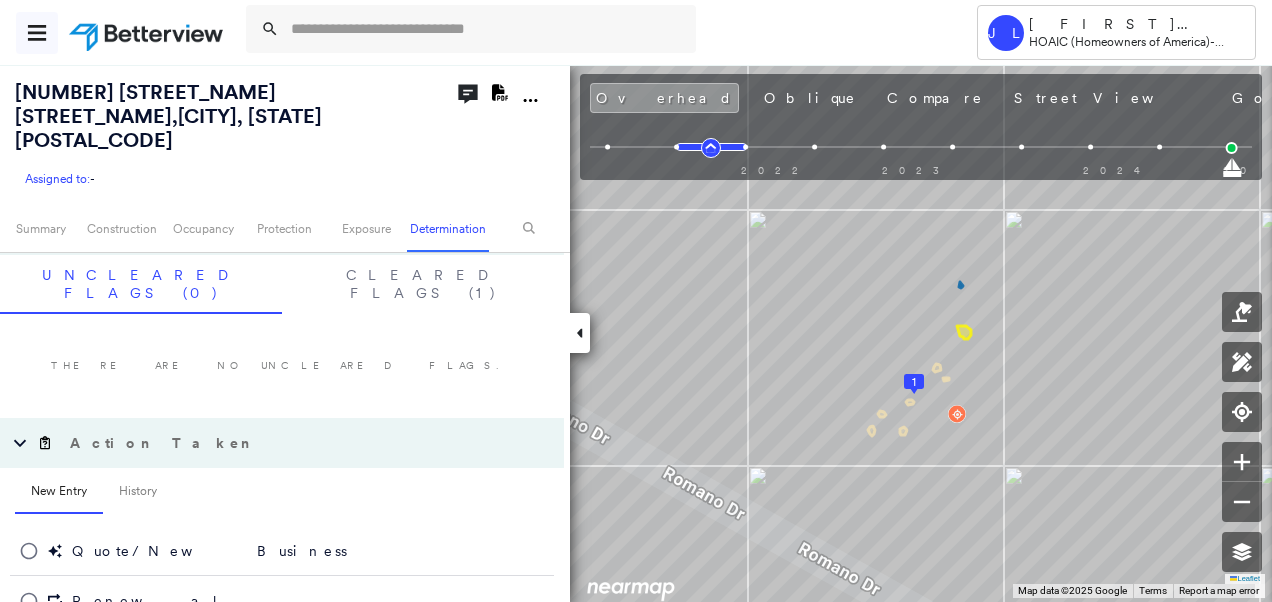 click 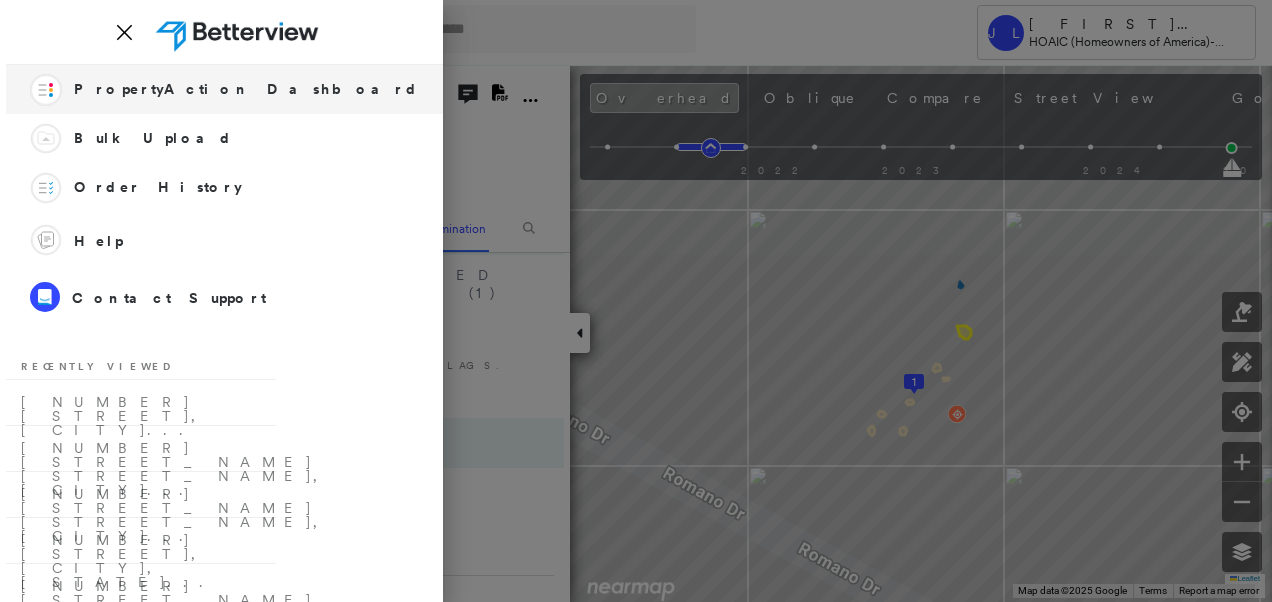 click on "PropertyAction Dashboard" at bounding box center [246, 89] 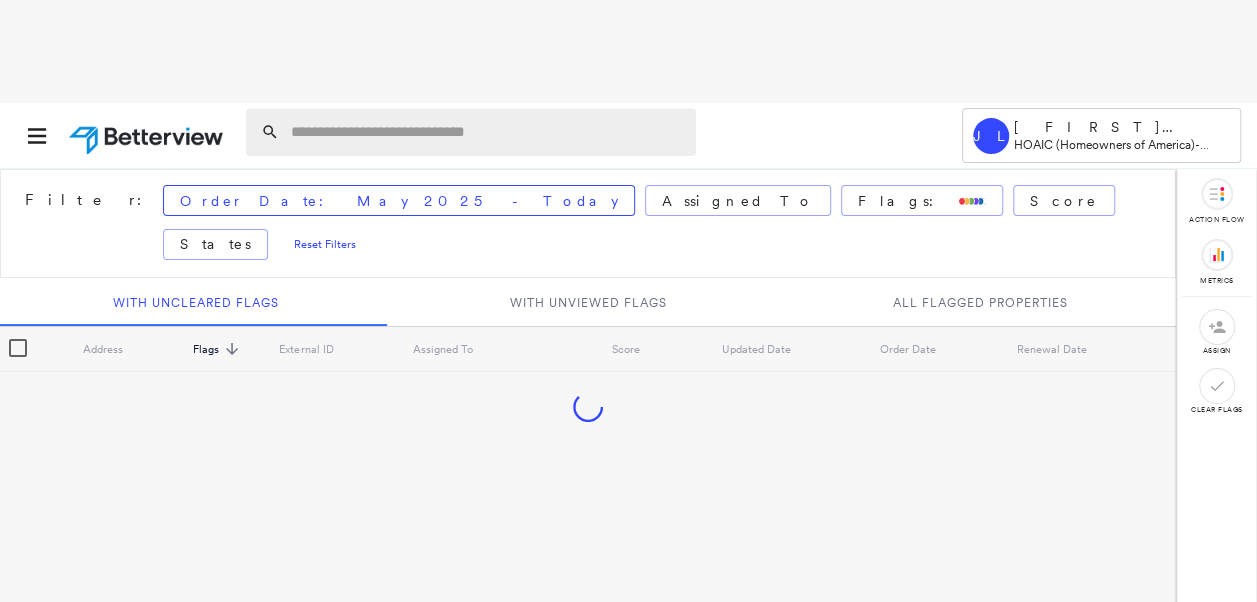 click at bounding box center (487, 132) 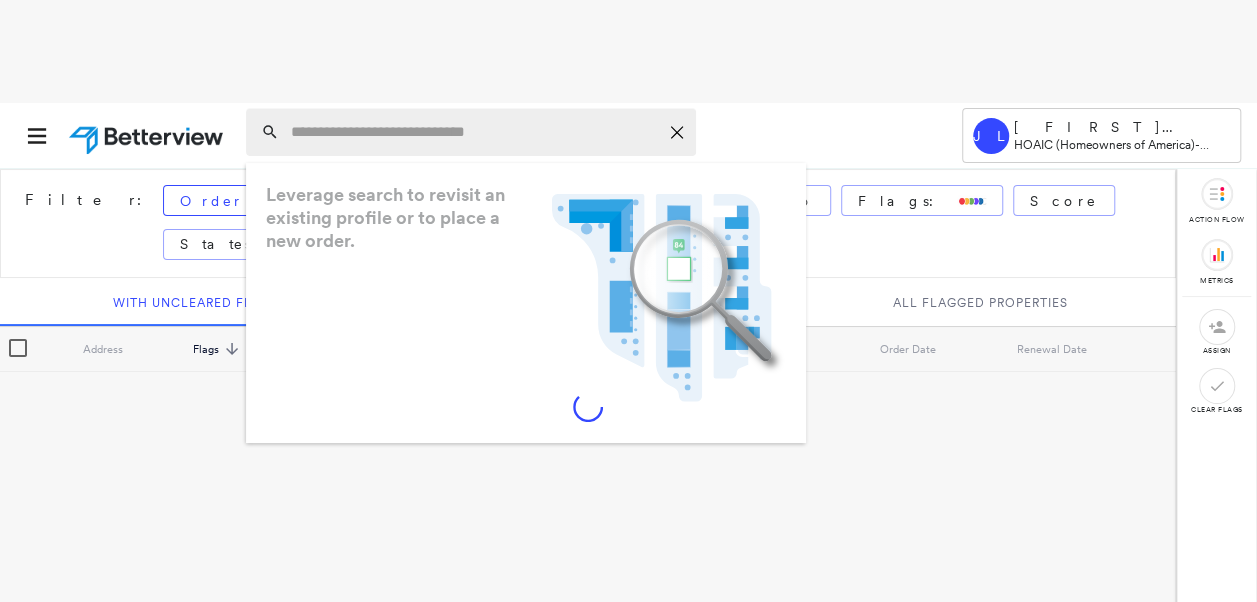 paste on "**********" 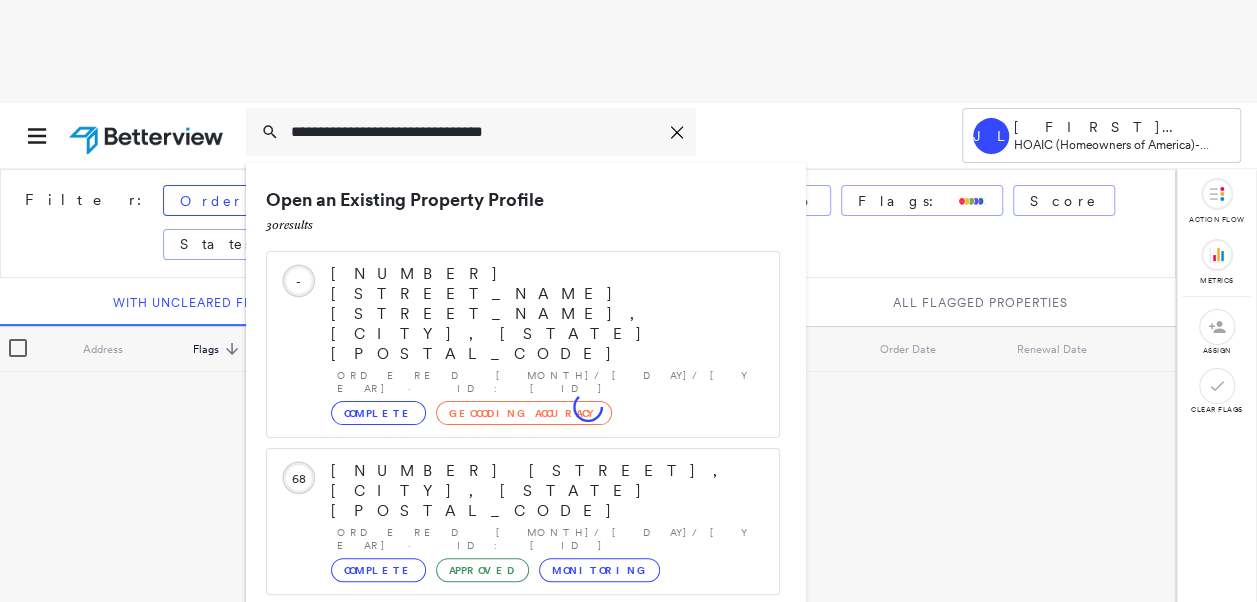 scroll, scrollTop: 206, scrollLeft: 0, axis: vertical 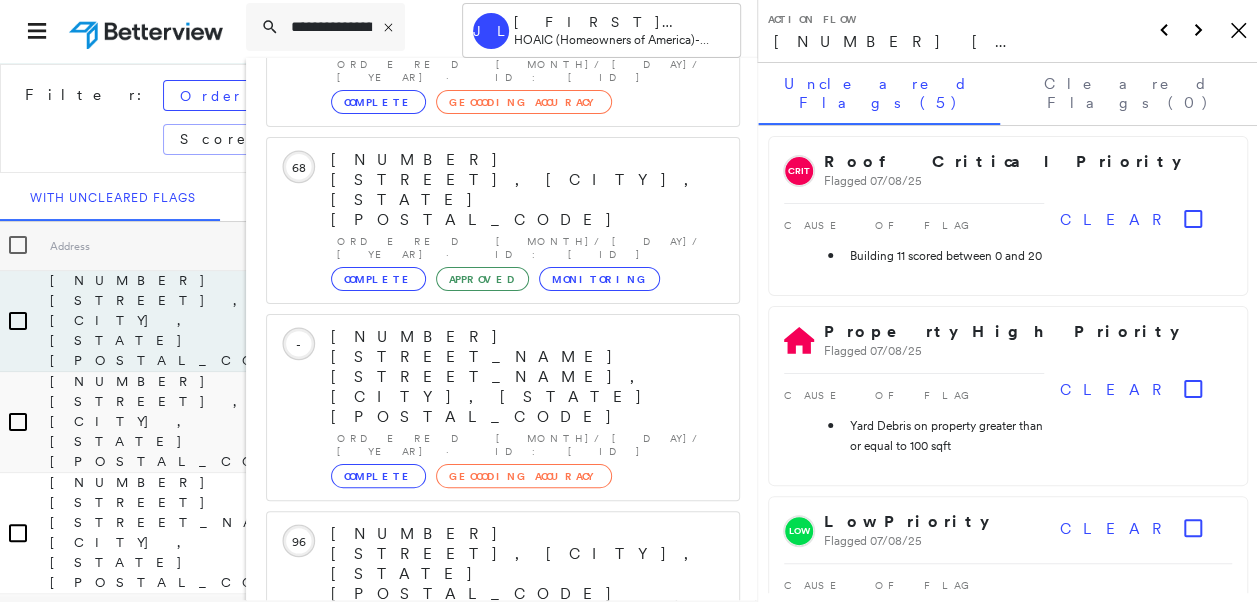 type on "**********" 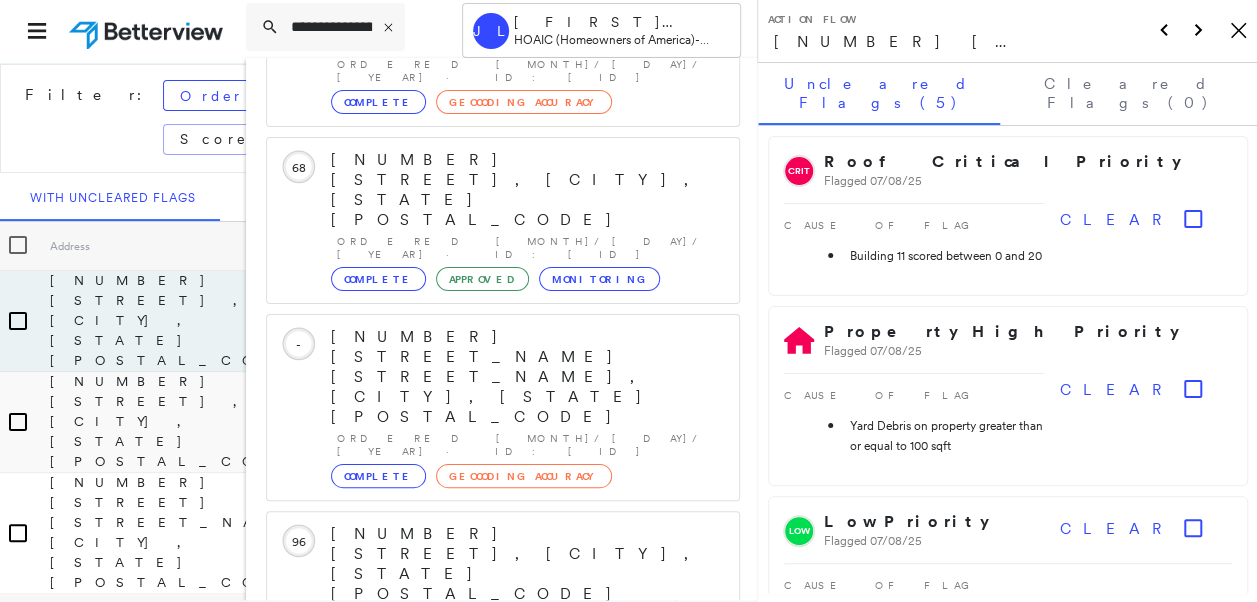 click on "Show  5  more existing properties" at bounding box center [504, 898] 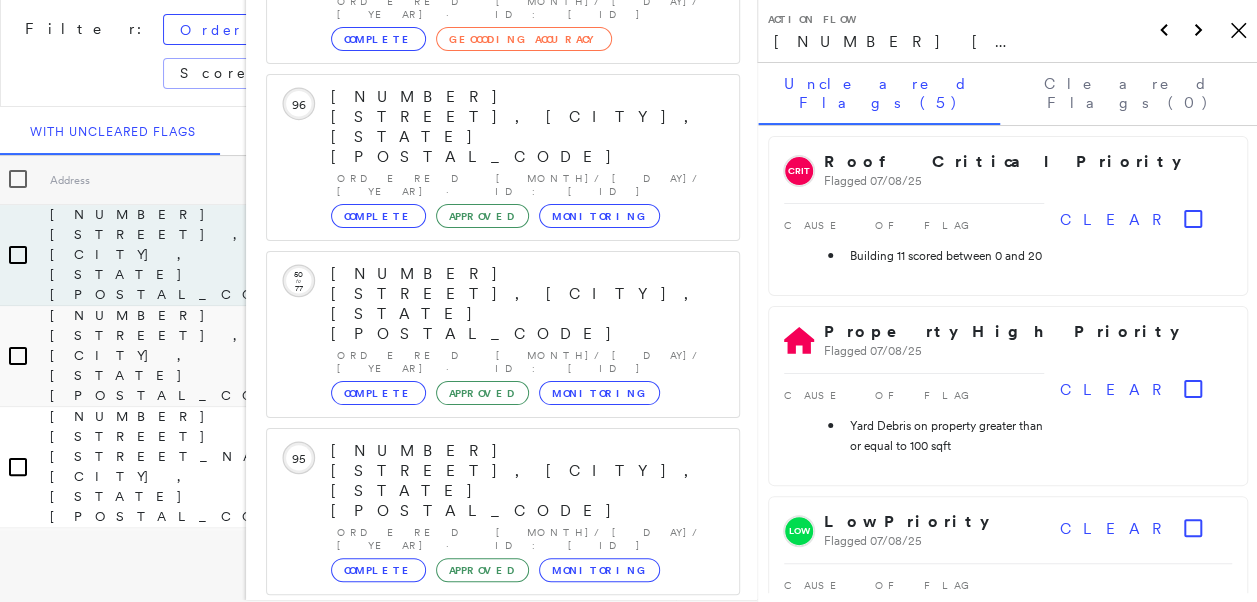 scroll, scrollTop: 719, scrollLeft: 0, axis: vertical 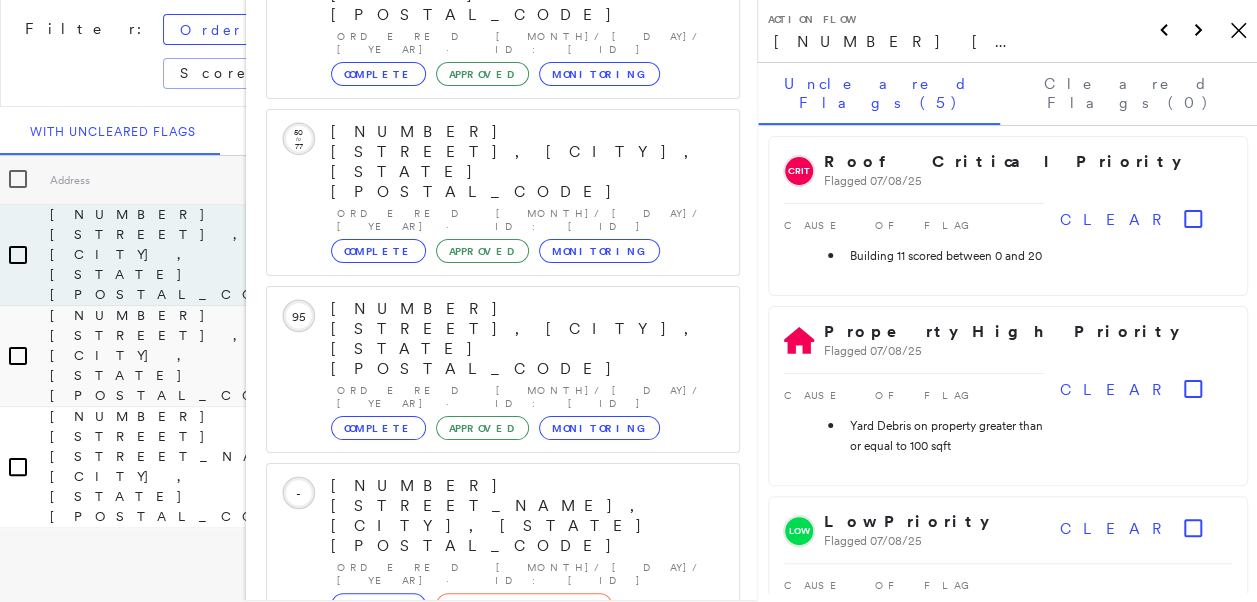 click on "[NUMBER] [STREET_NAME], [CITY], [STATE] [POSTAL_CODE]" at bounding box center (491, 1349) 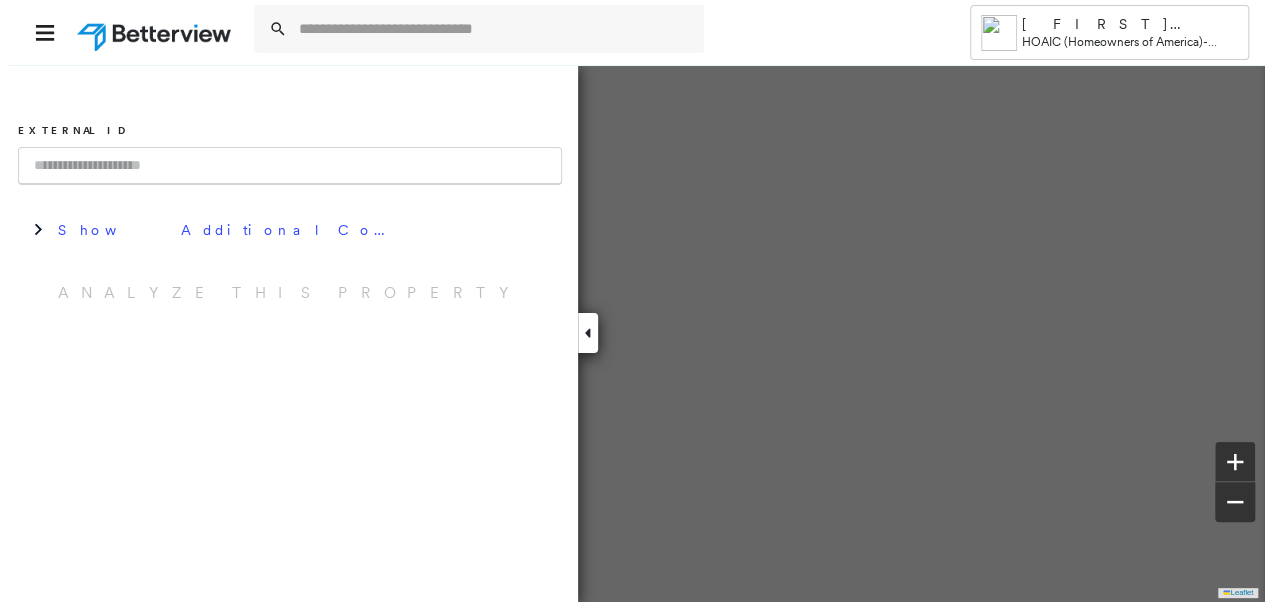 scroll, scrollTop: 0, scrollLeft: 0, axis: both 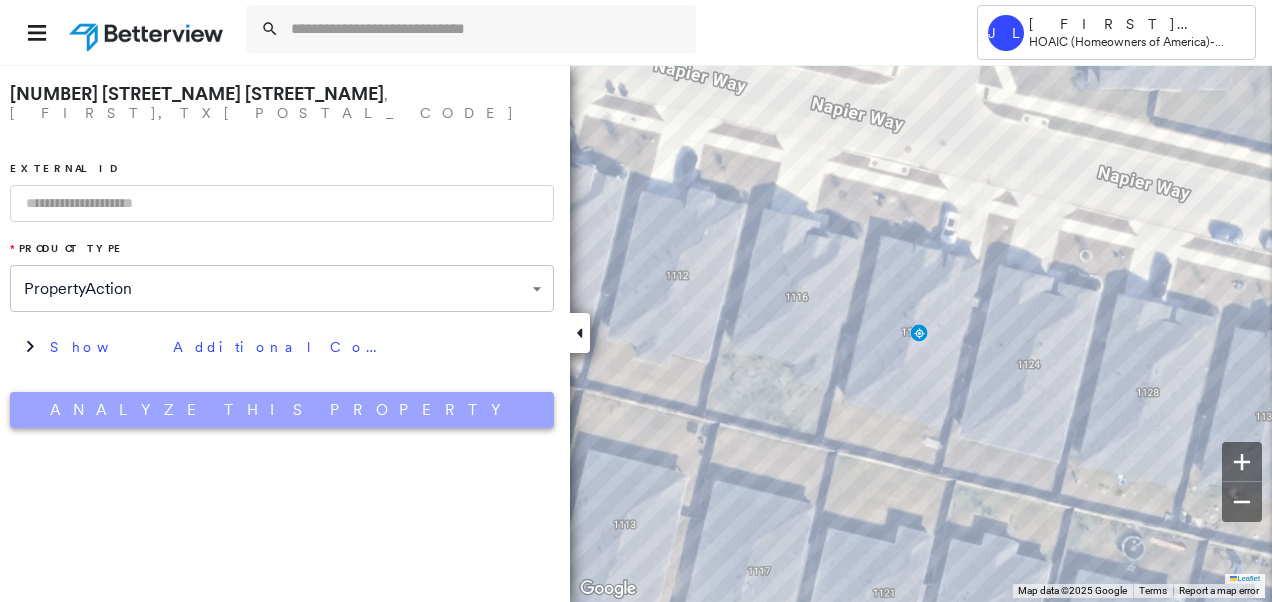 click on "Analyze This Property" at bounding box center (282, 410) 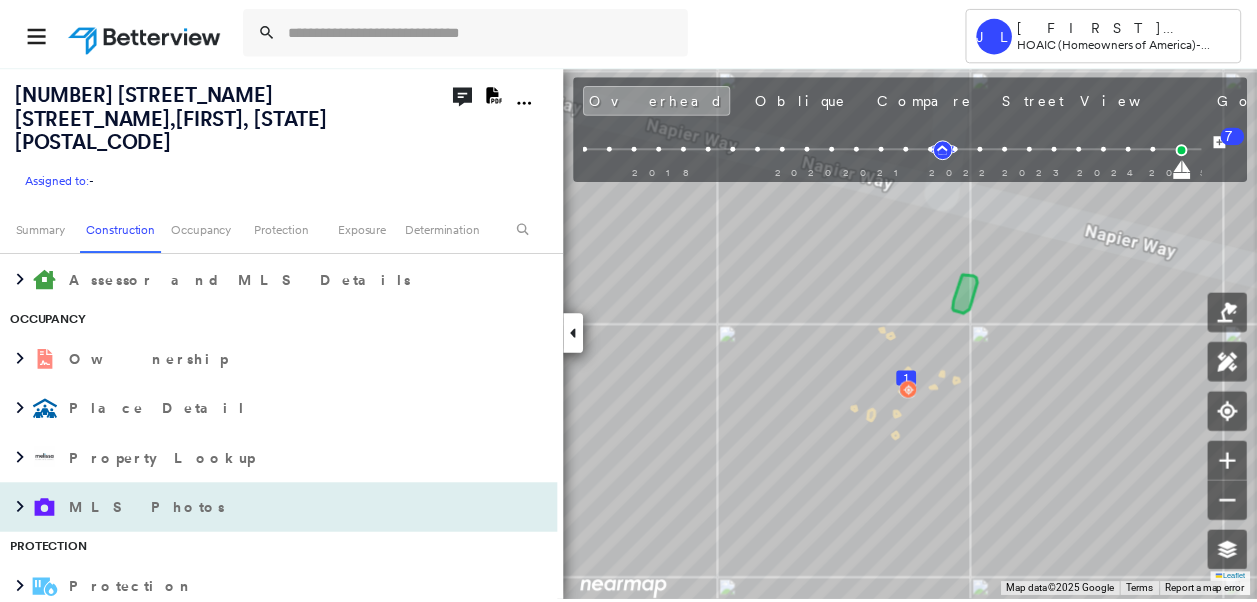 scroll, scrollTop: 1800, scrollLeft: 0, axis: vertical 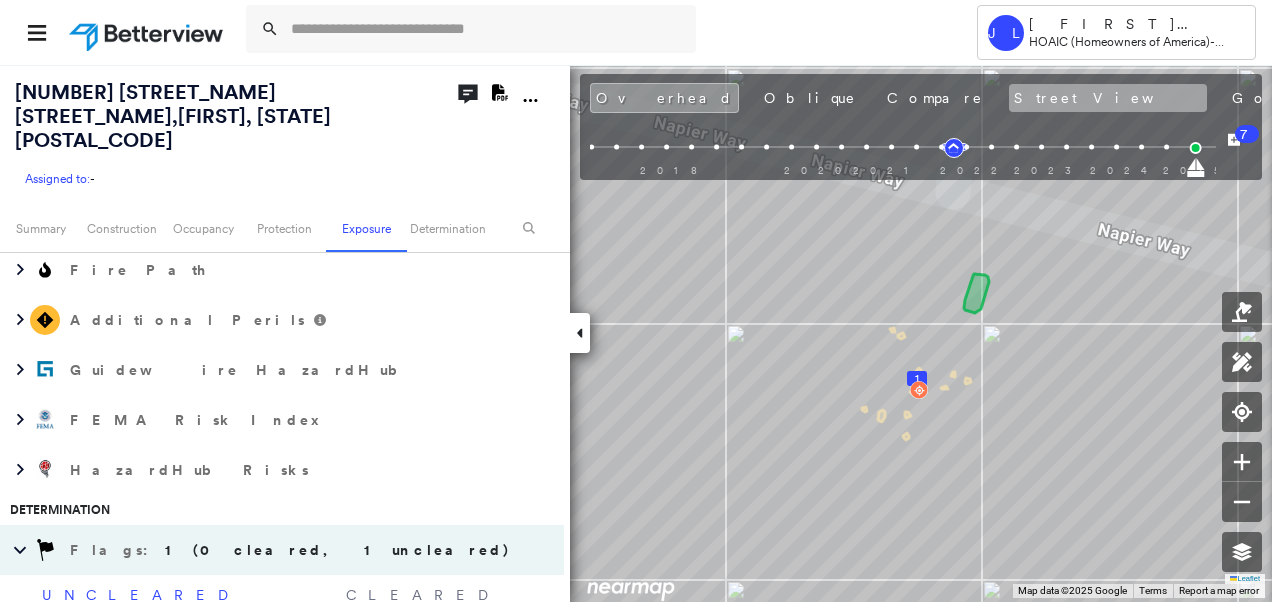 click on "Street View" at bounding box center (1108, 98) 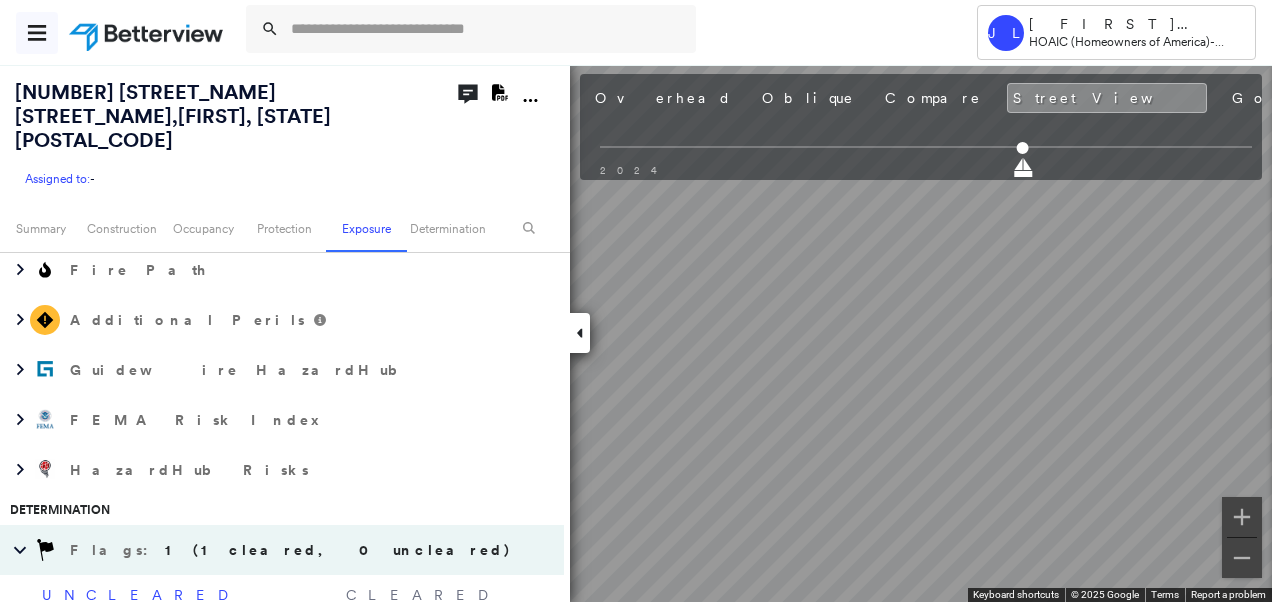 click 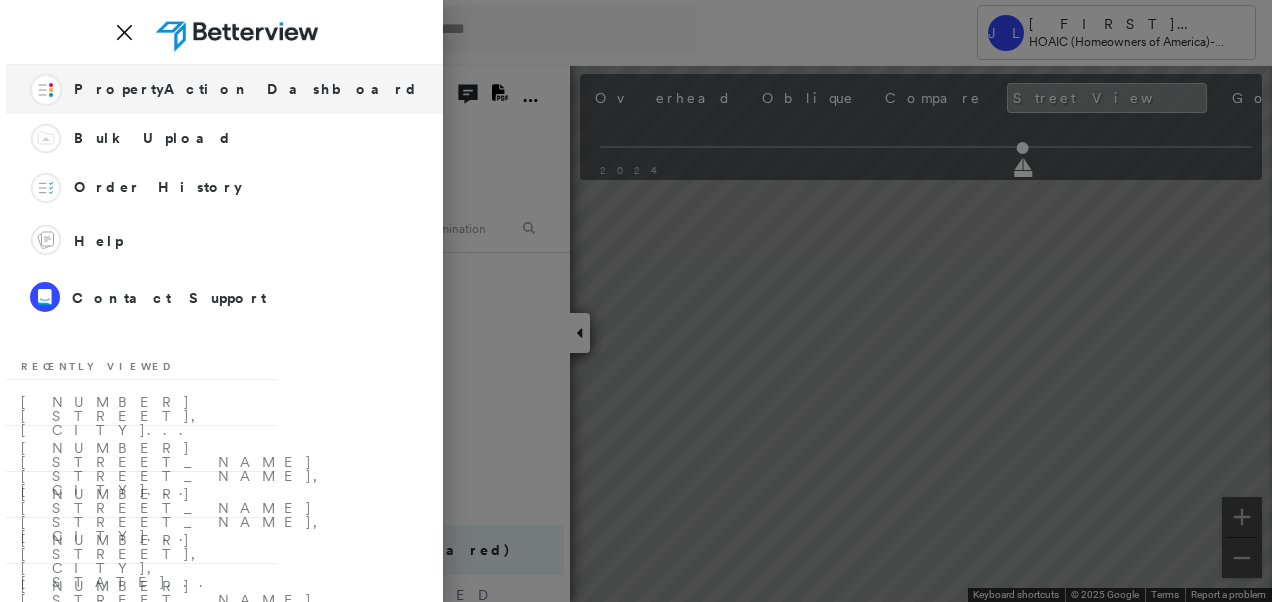 click on "PropertyAction Dashboard" at bounding box center (246, 89) 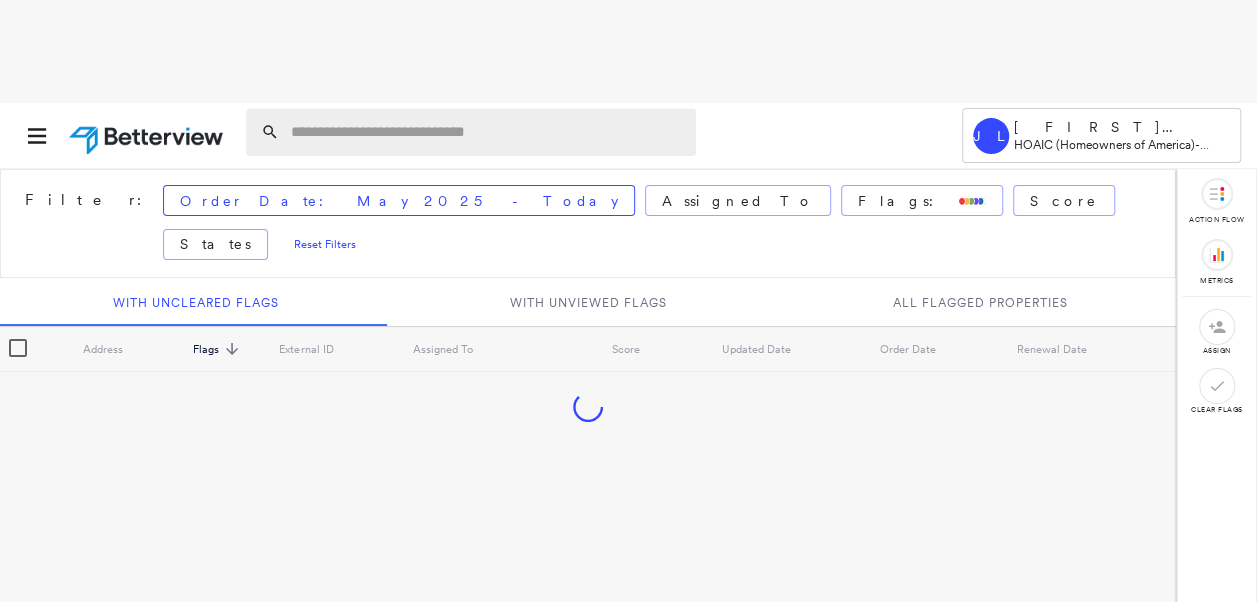 click at bounding box center (487, 132) 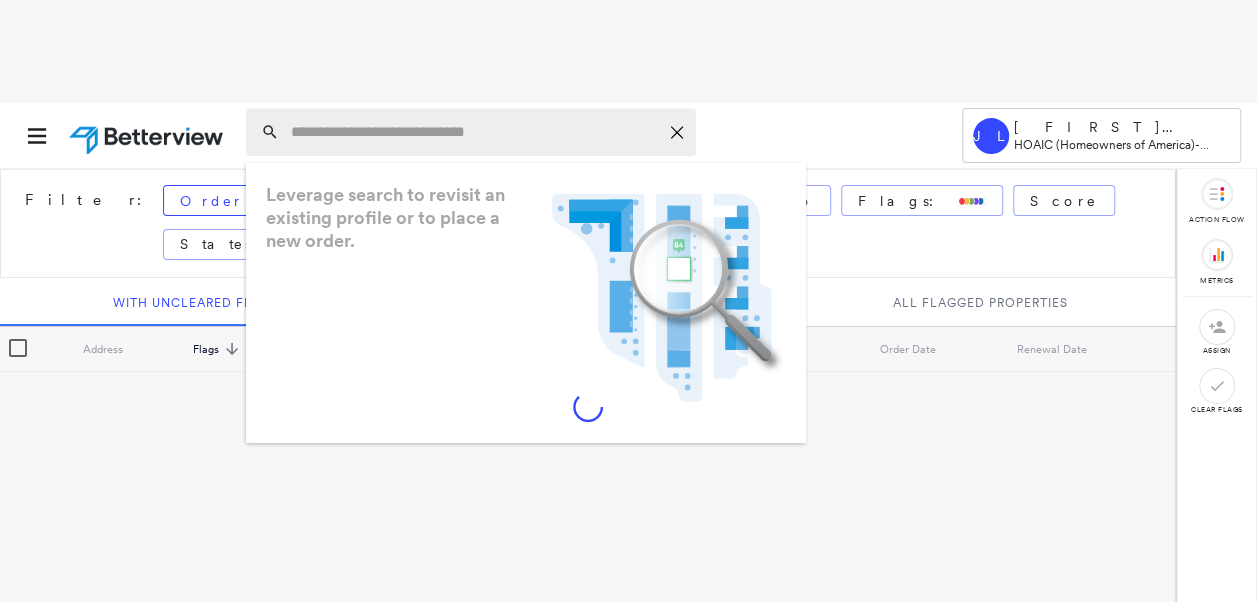 paste on "**********" 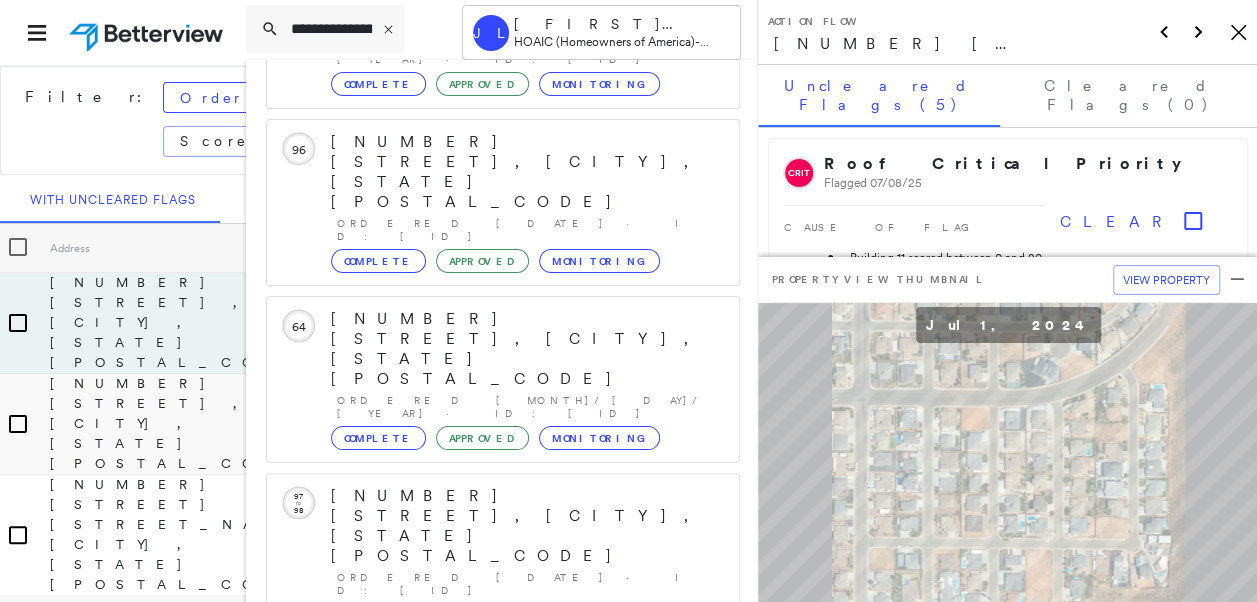 type on "**********" 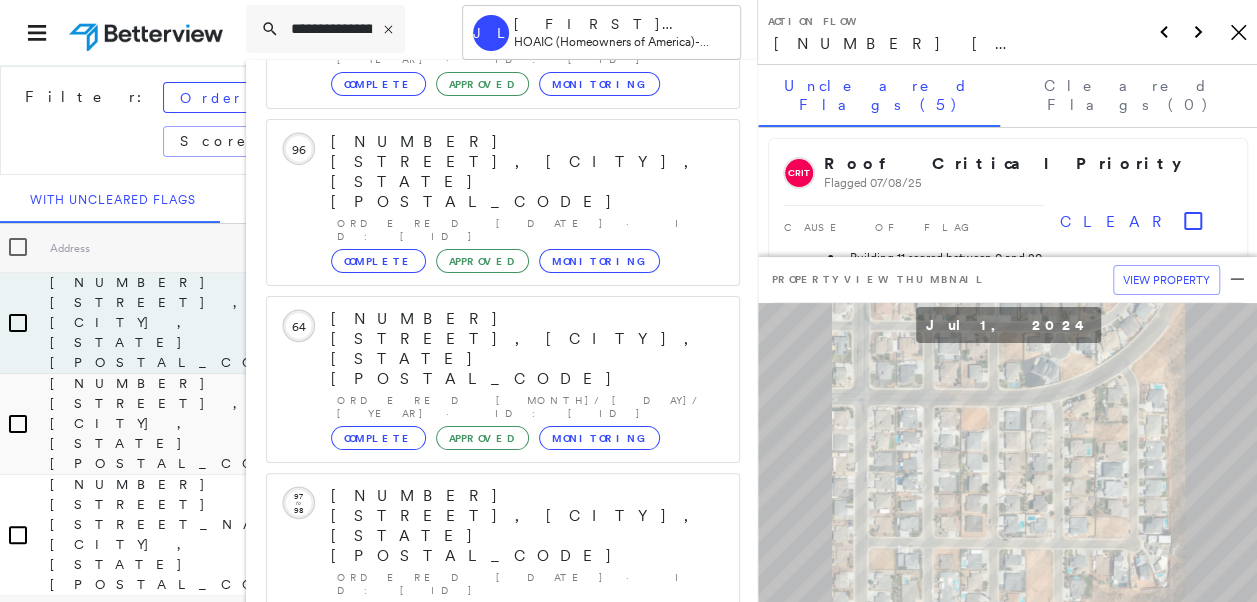 click on "Show  5  more existing properties" at bounding box center (504, 860) 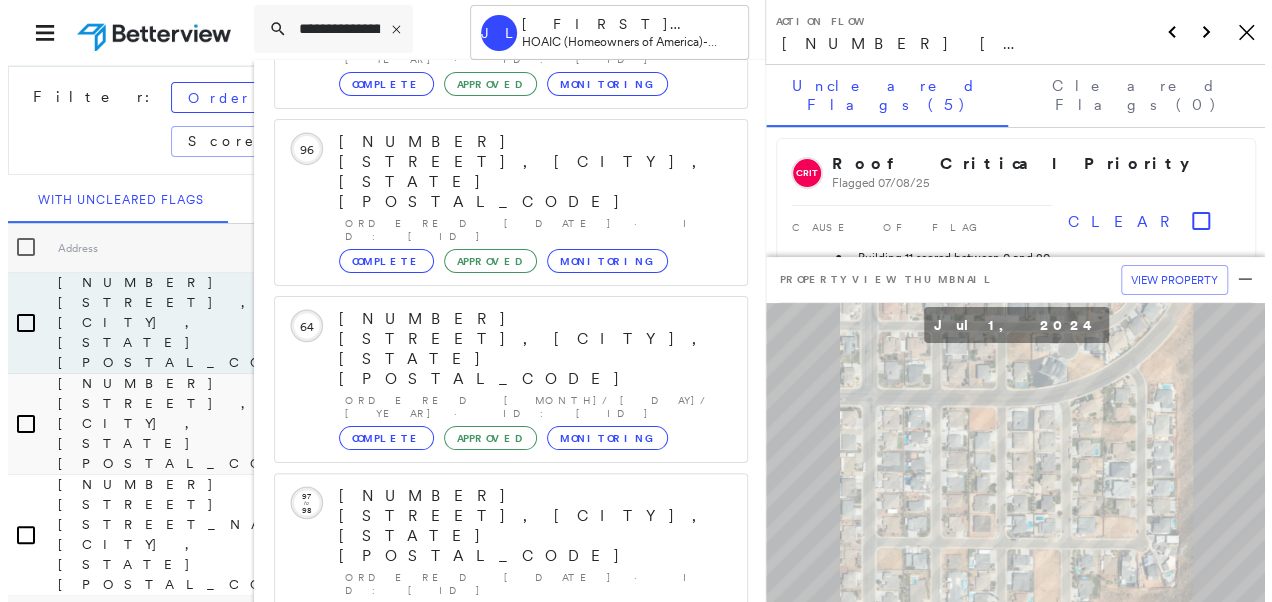 scroll, scrollTop: 66, scrollLeft: 0, axis: vertical 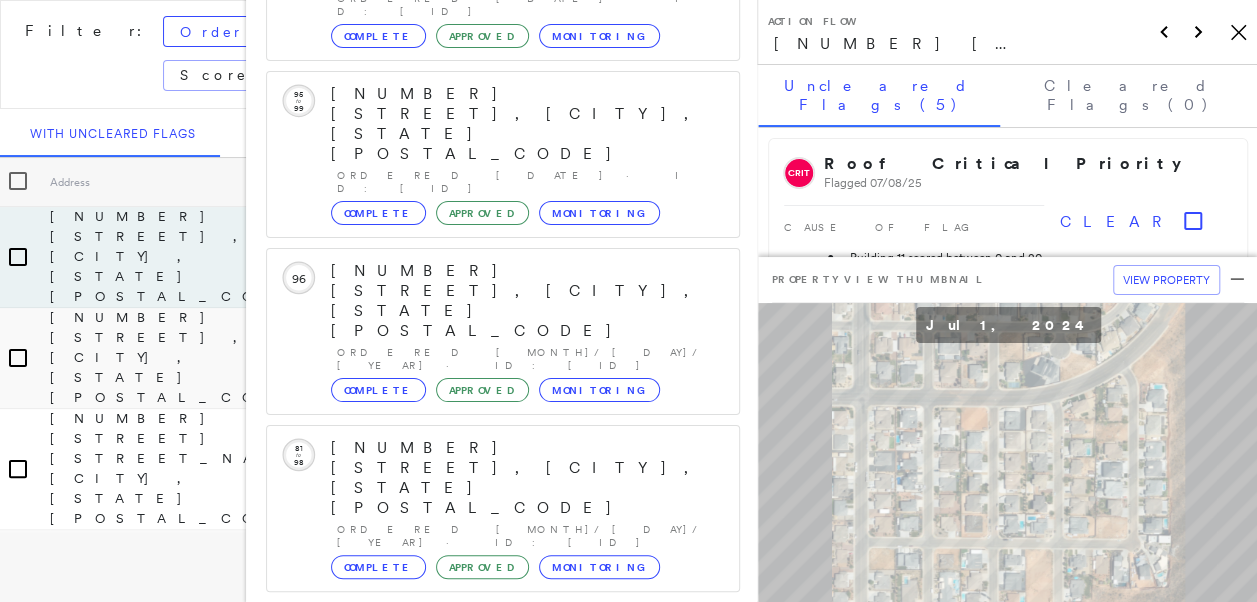 click on "[NUMBER] [STREET], [CITY], [STATE] [POSTAL_CODE]" at bounding box center [491, 1331] 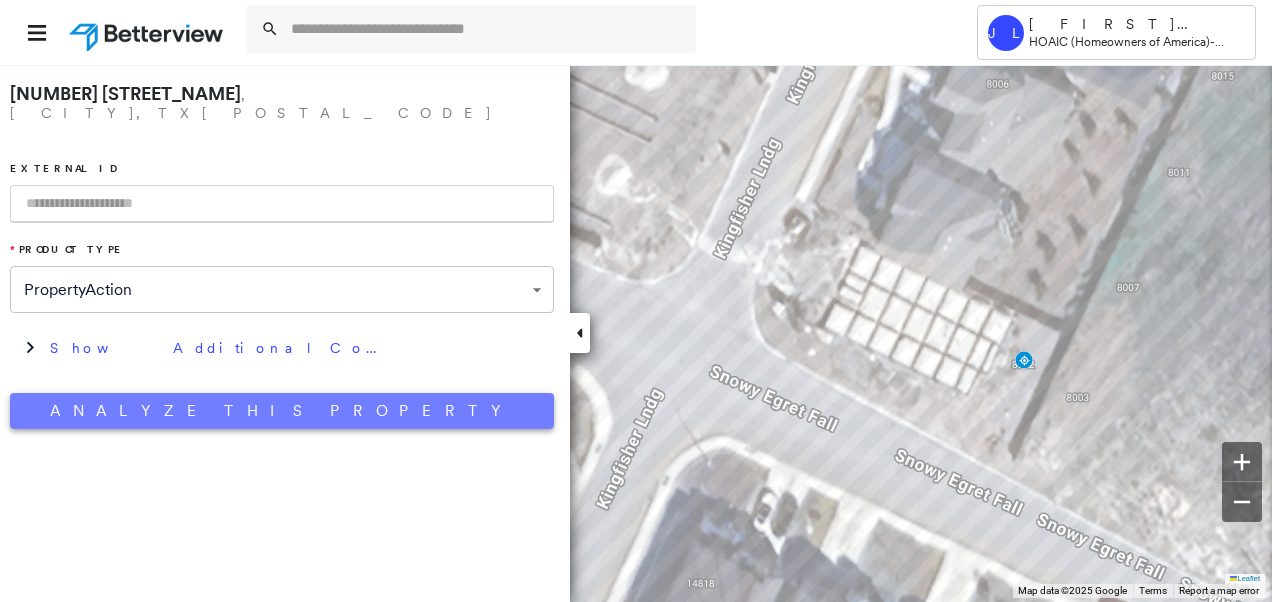 click on "Analyze This Property" at bounding box center (282, 411) 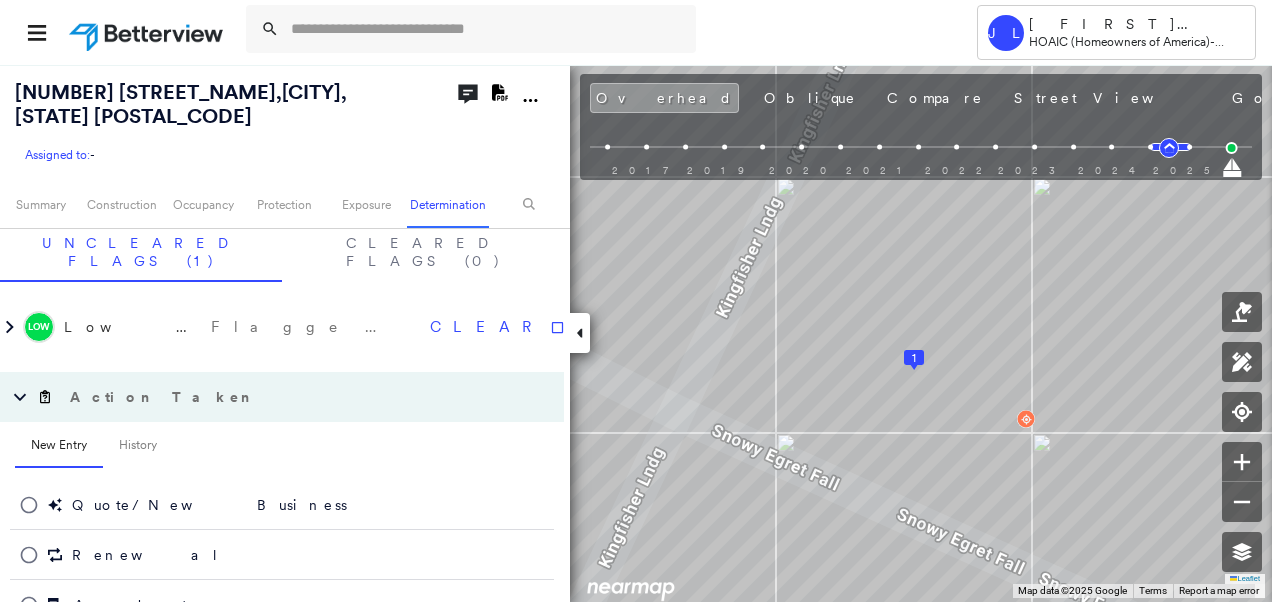 scroll, scrollTop: 1920, scrollLeft: 0, axis: vertical 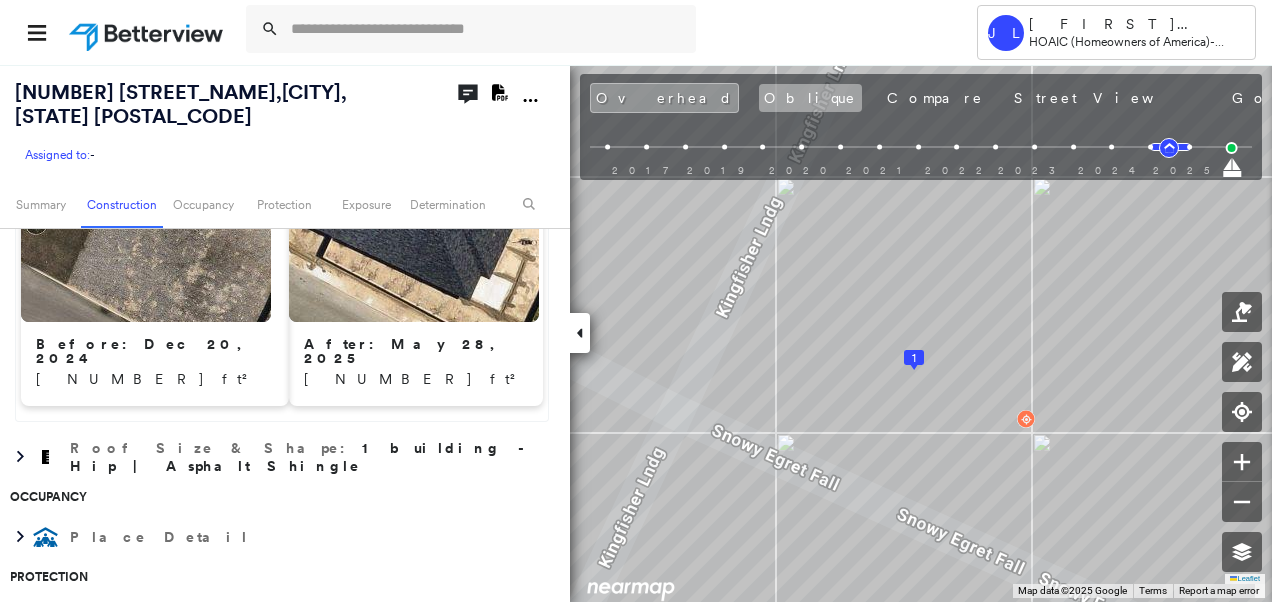 click on "Oblique" at bounding box center [810, 98] 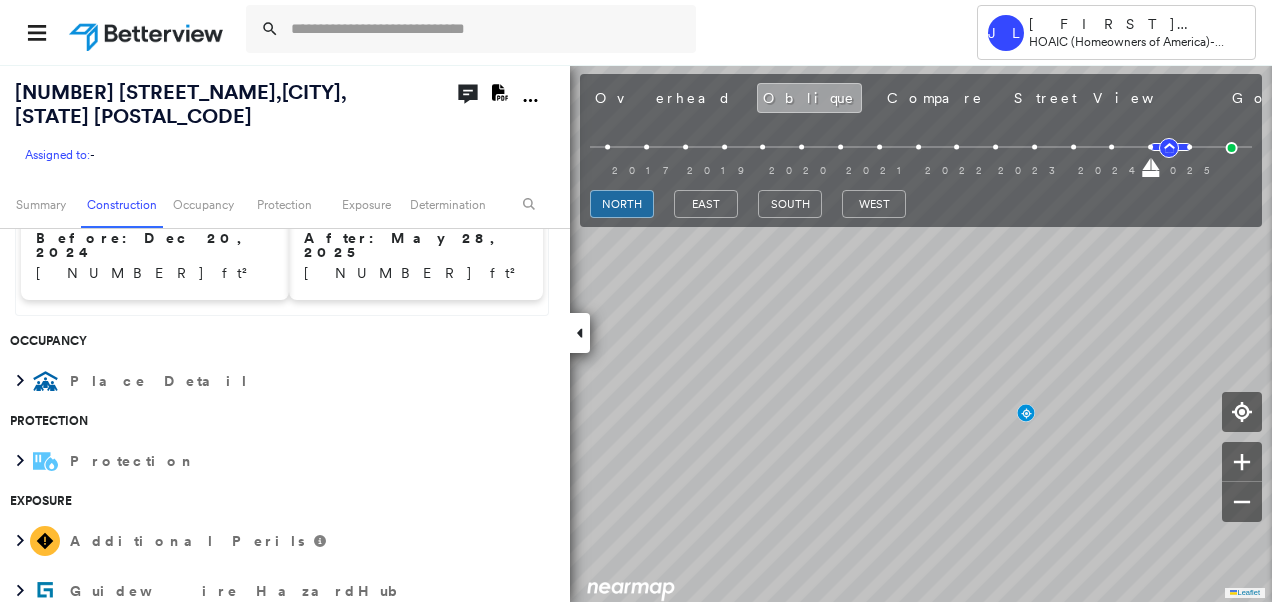 scroll, scrollTop: 1170, scrollLeft: 0, axis: vertical 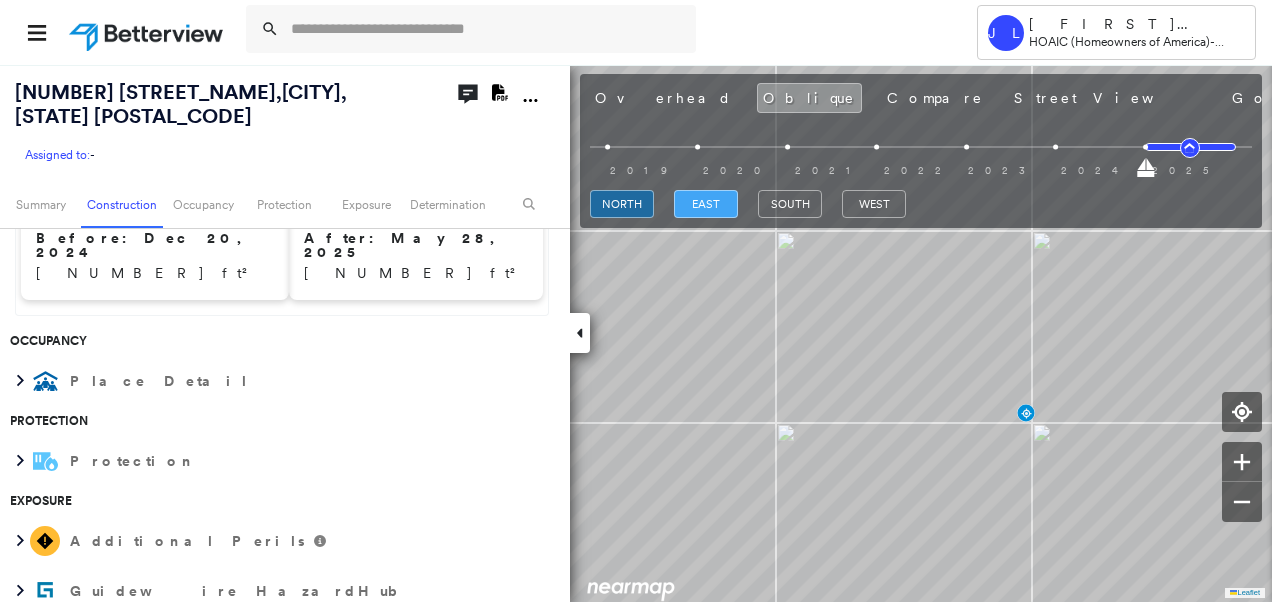 click on "east" at bounding box center [706, 204] 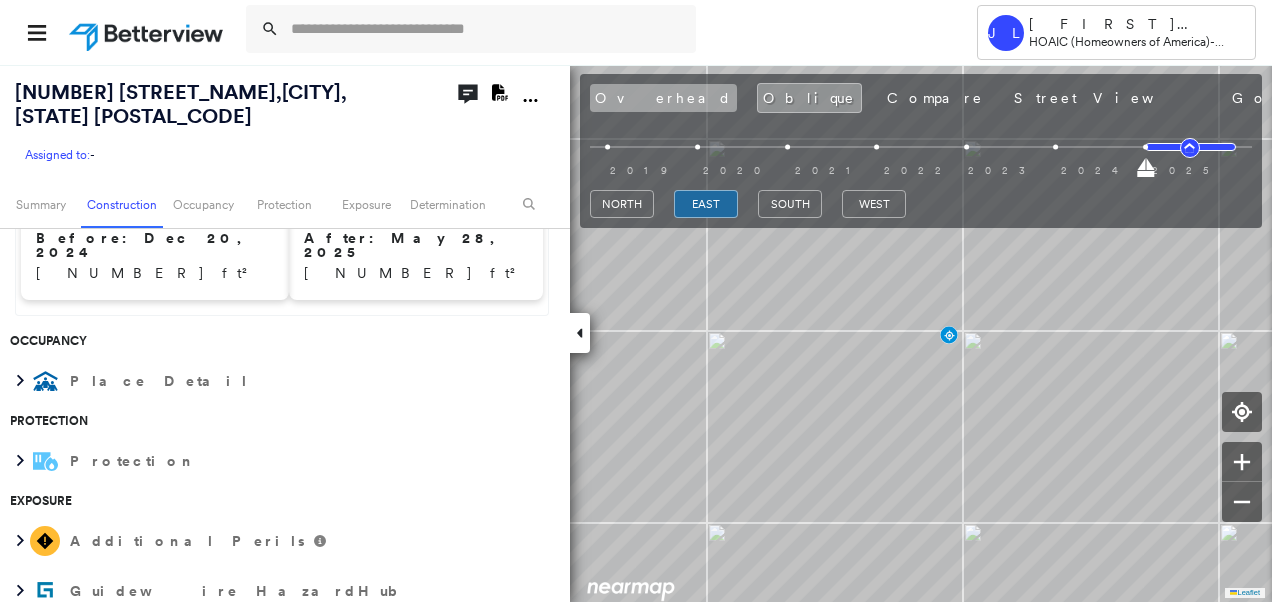 click on "Overhead" at bounding box center (663, 98) 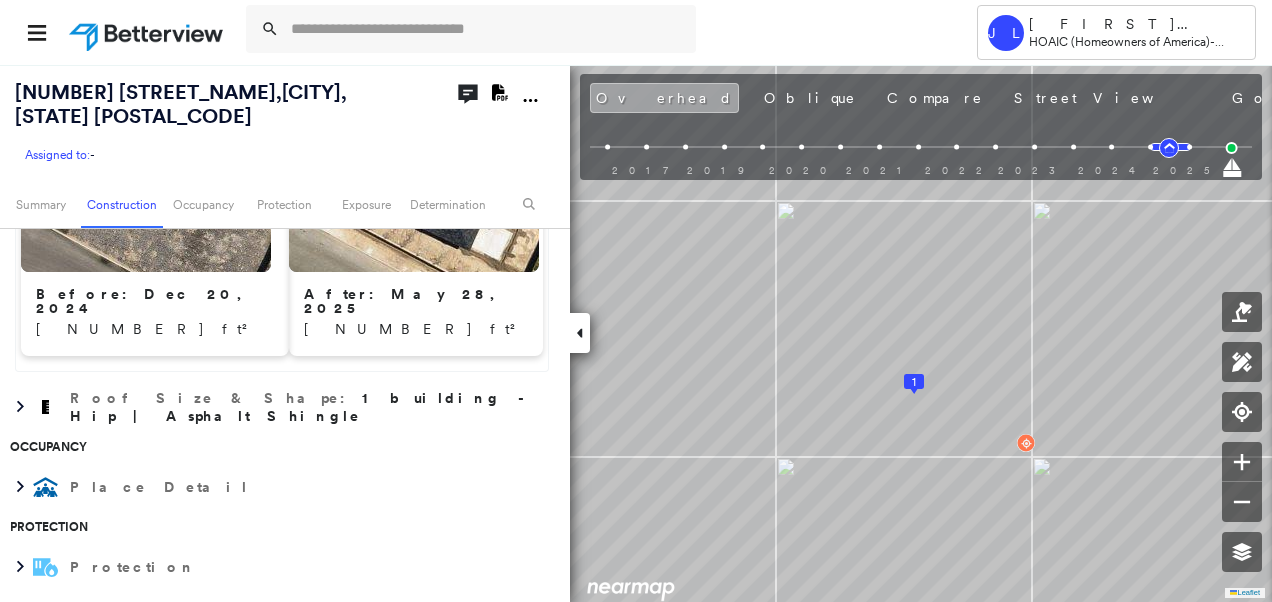 scroll, scrollTop: 1120, scrollLeft: 0, axis: vertical 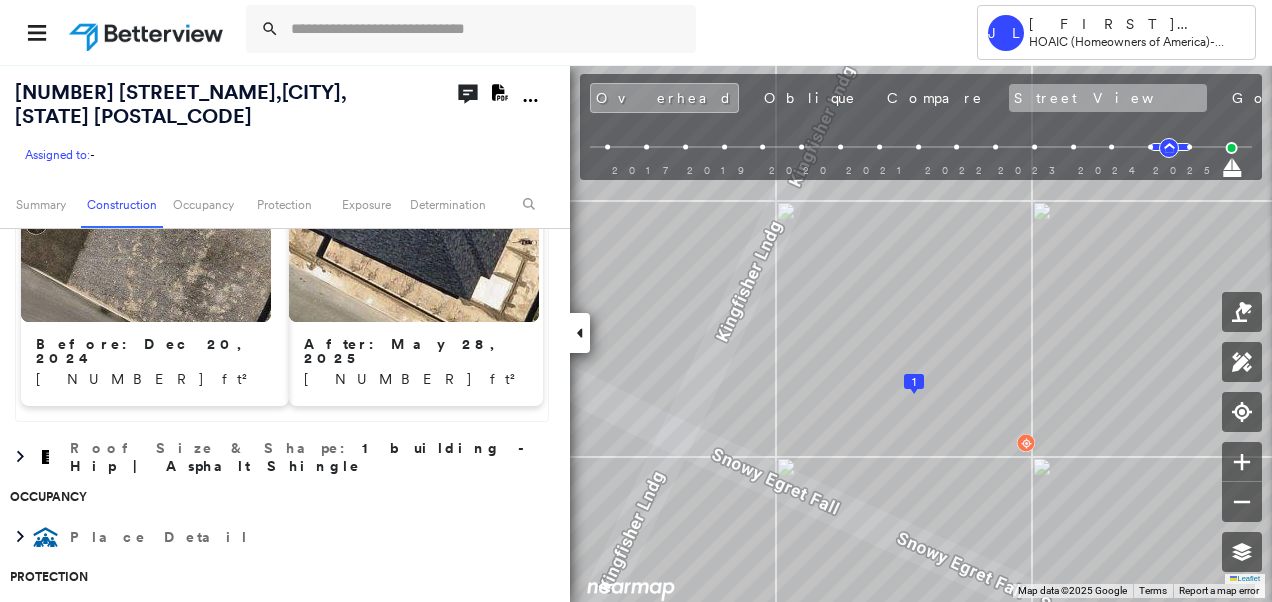 click on "Street View" at bounding box center [1108, 98] 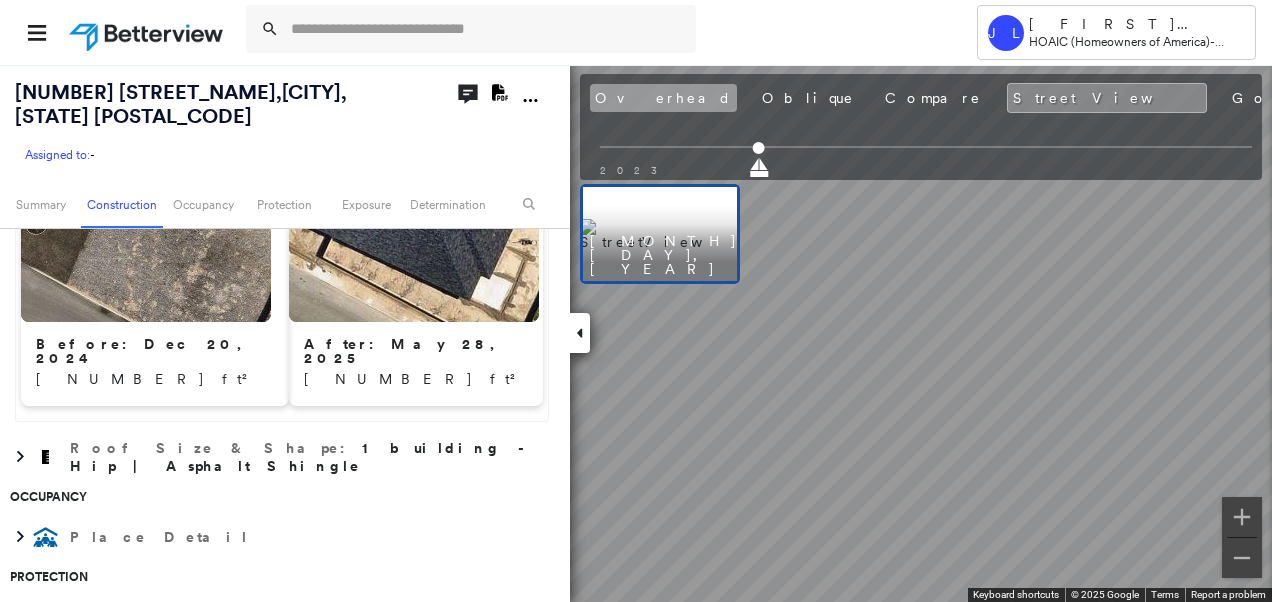 click on "Overhead" at bounding box center (663, 98) 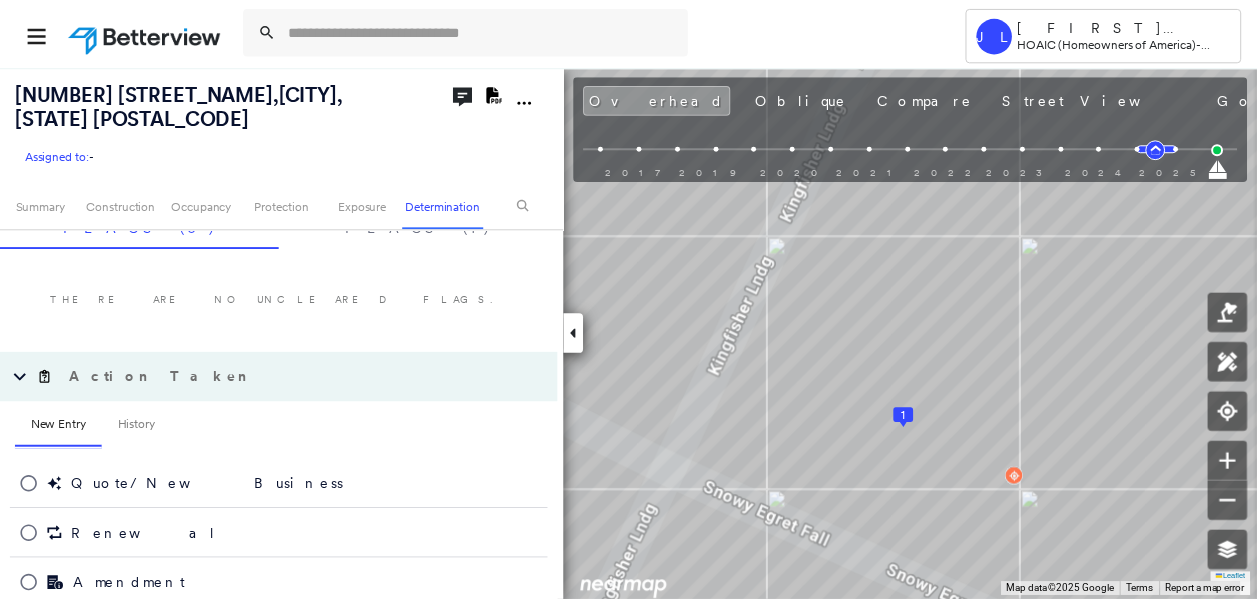 scroll, scrollTop: 1834, scrollLeft: 0, axis: vertical 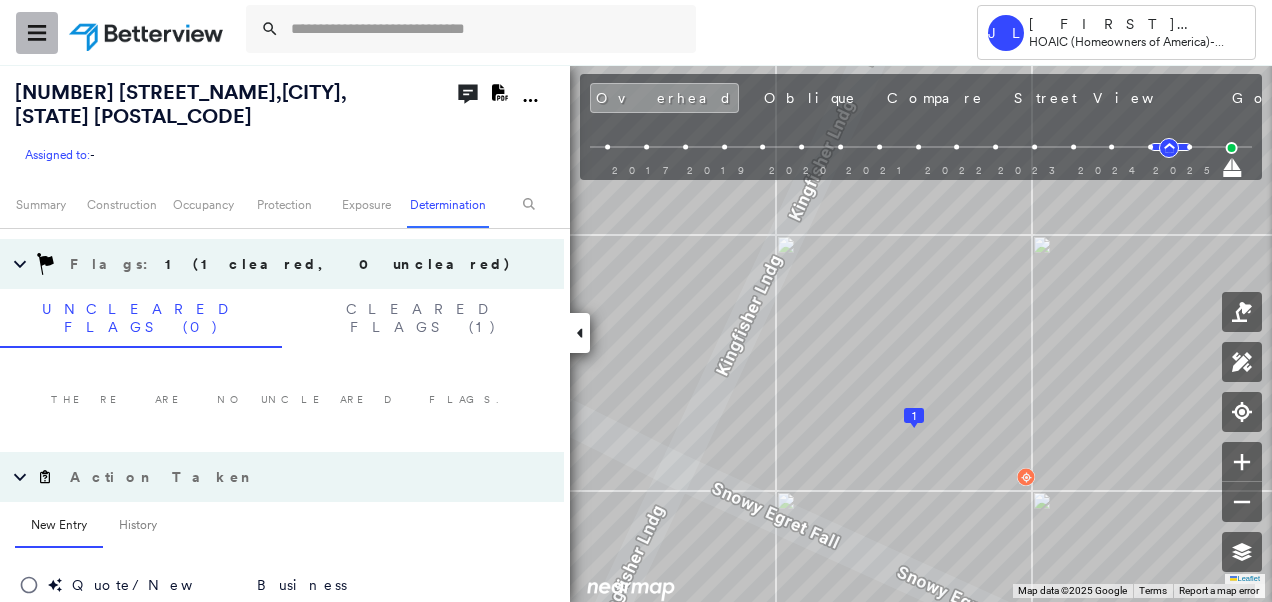 click at bounding box center [37, 33] 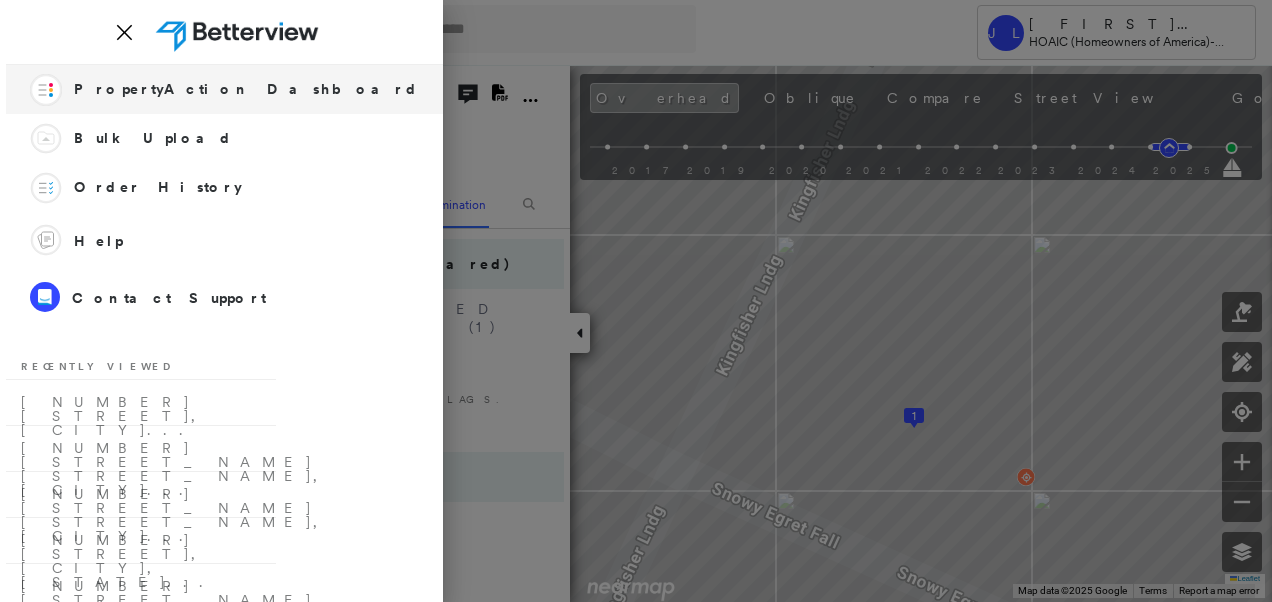 click on "PropertyAction Dashboard" at bounding box center (246, 89) 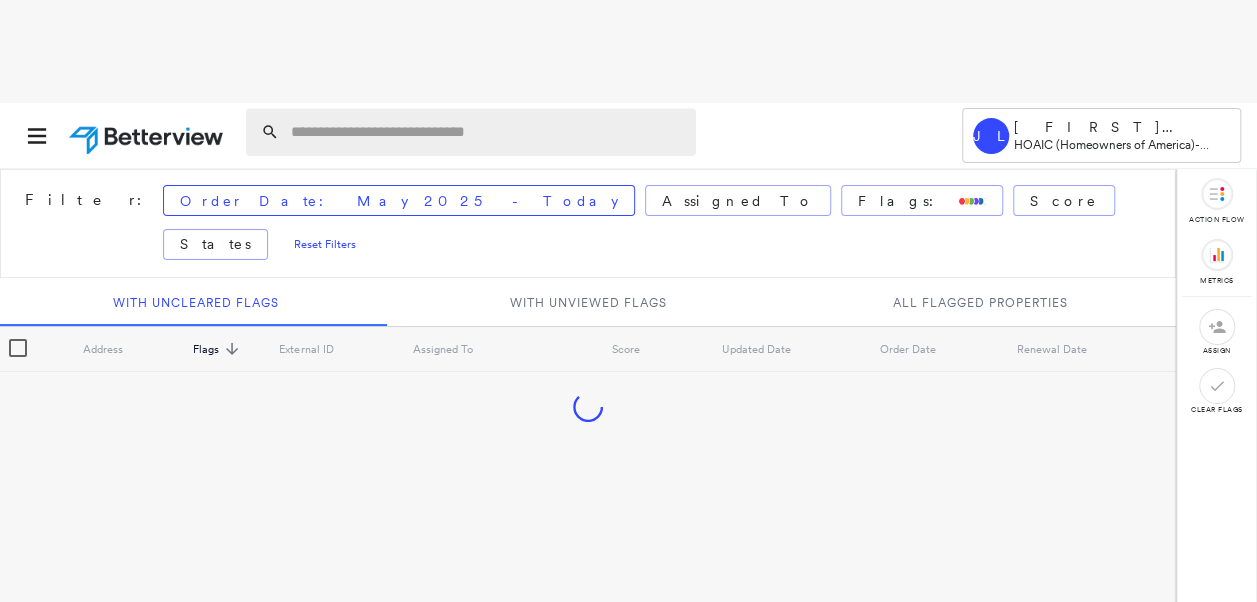 click at bounding box center (487, 132) 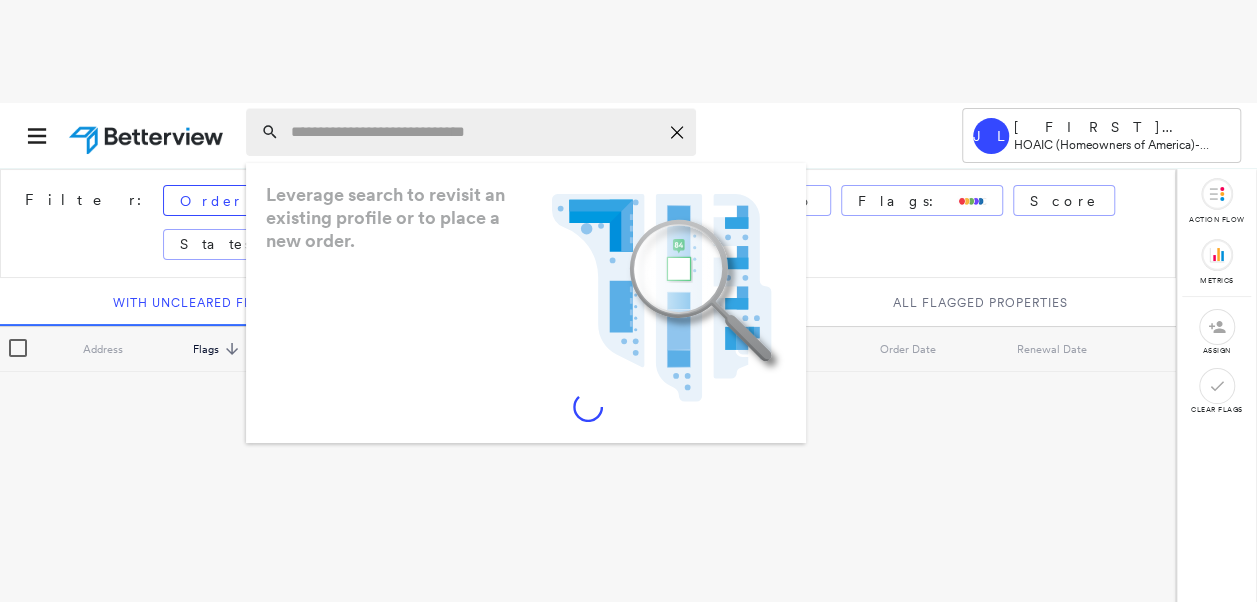 paste on "**********" 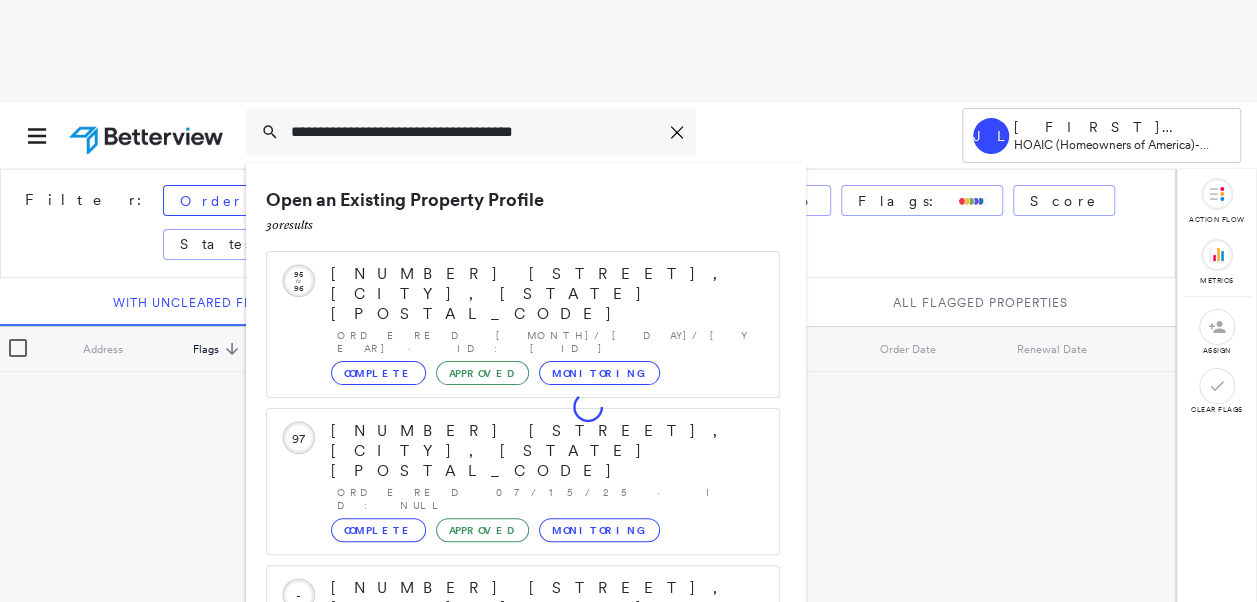 scroll, scrollTop: 206, scrollLeft: 0, axis: vertical 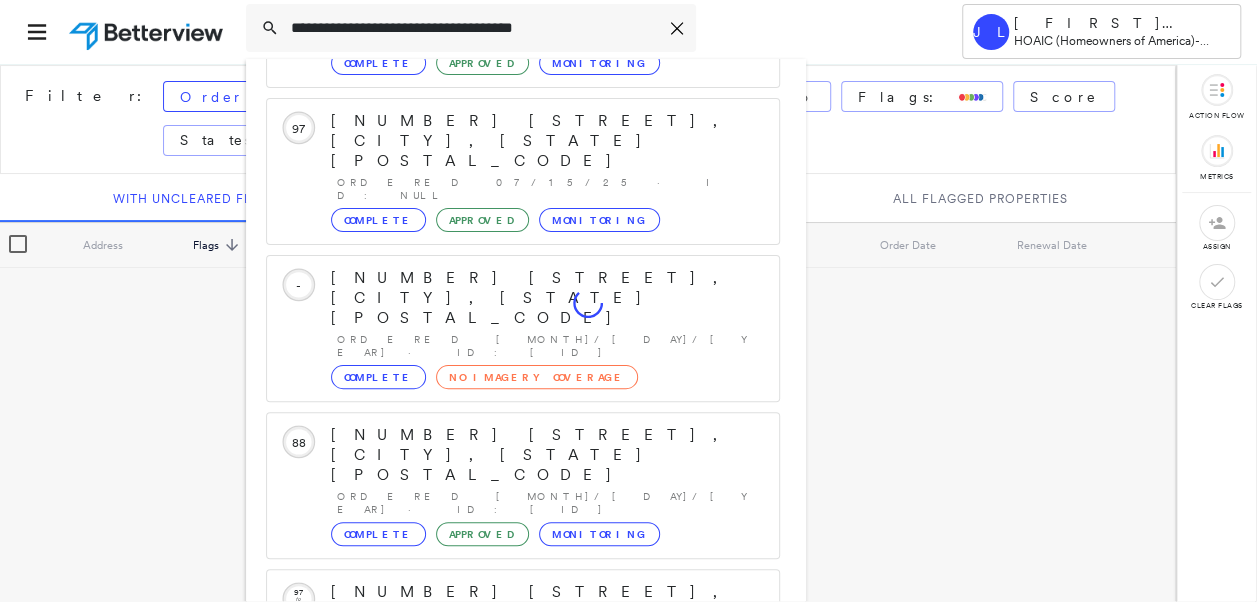 type on "**********" 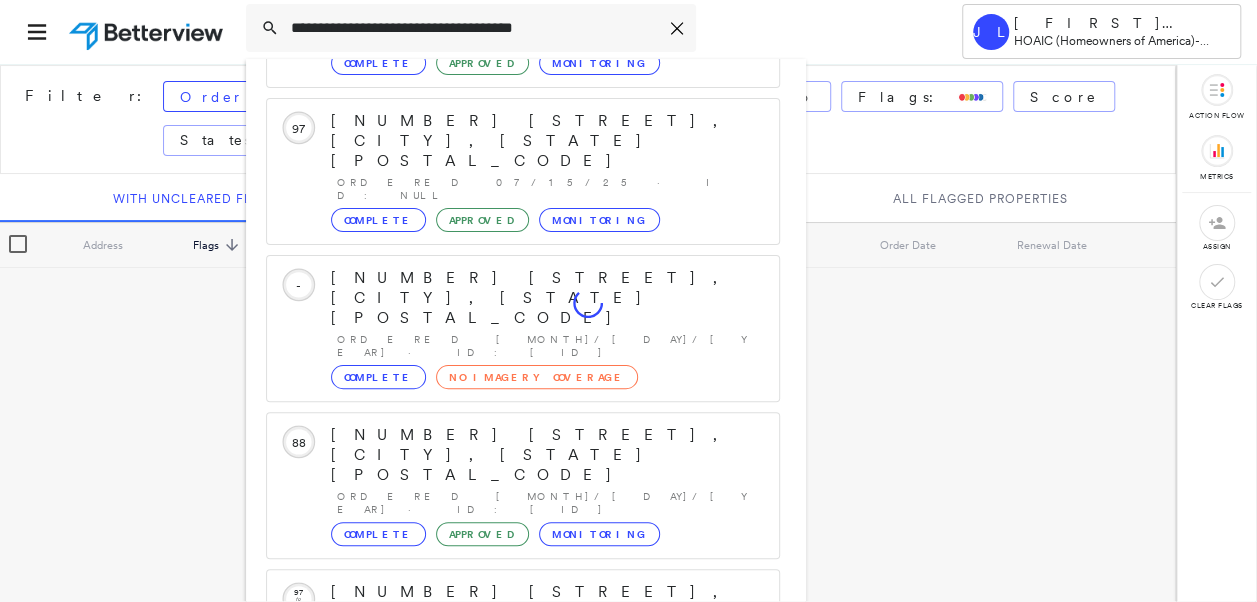click on "Show  5  more existing properties" at bounding box center (524, 759) 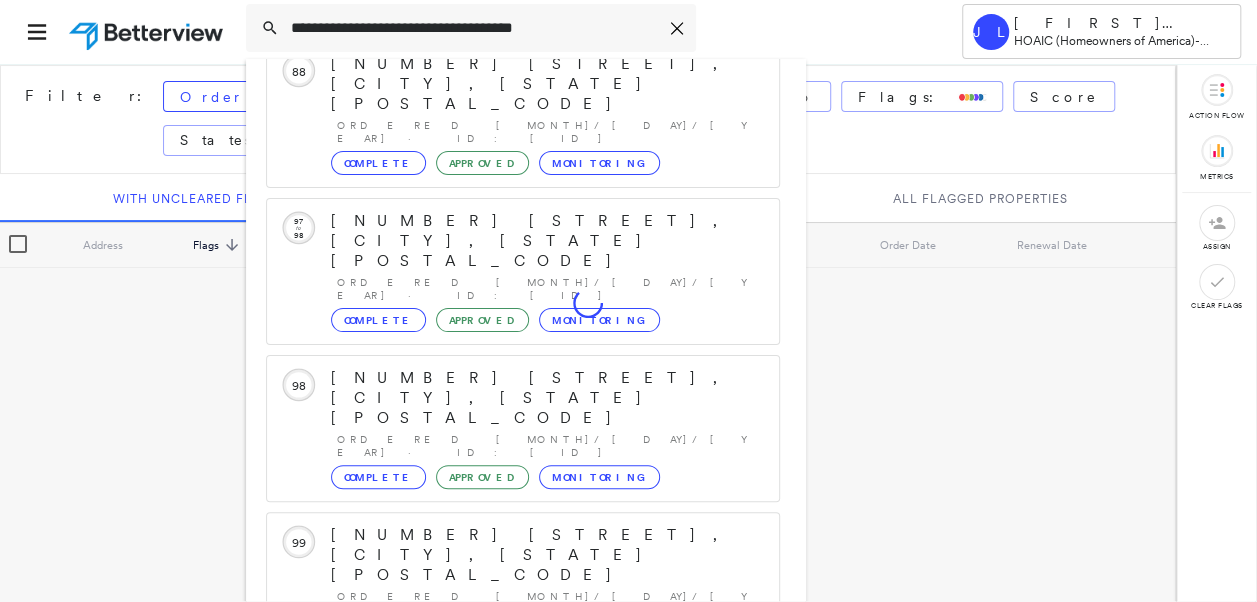scroll, scrollTop: 66, scrollLeft: 0, axis: vertical 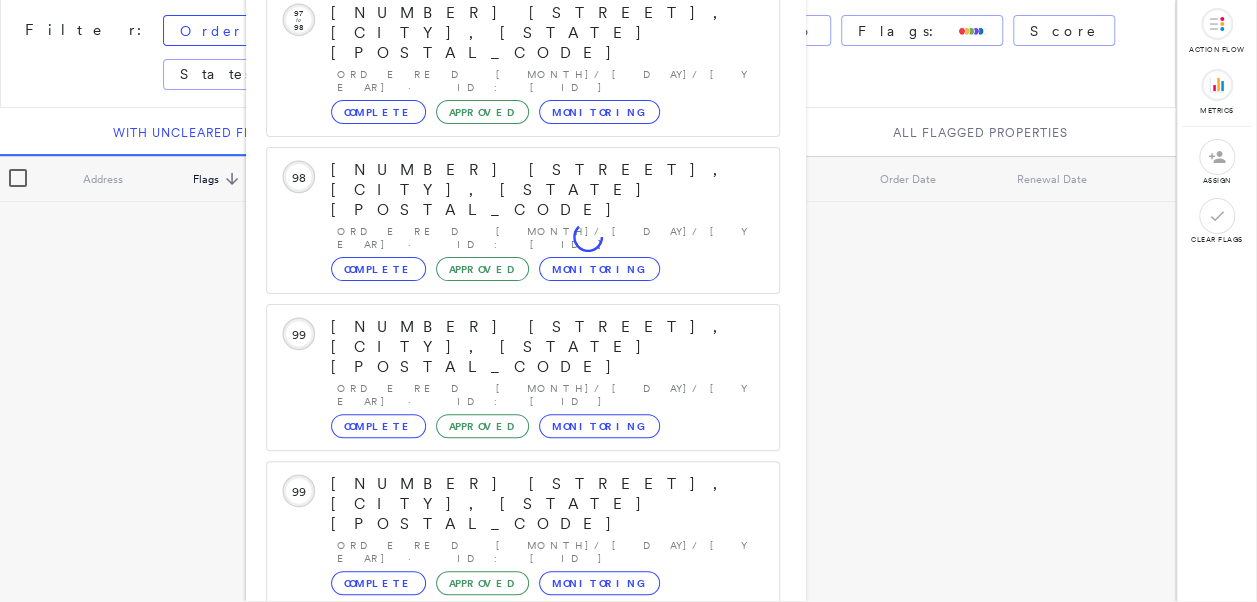 click on "[NUMBER] [STREET], [CITY], [STATE] [POSTAL_CODE]" at bounding box center [501, 1130] 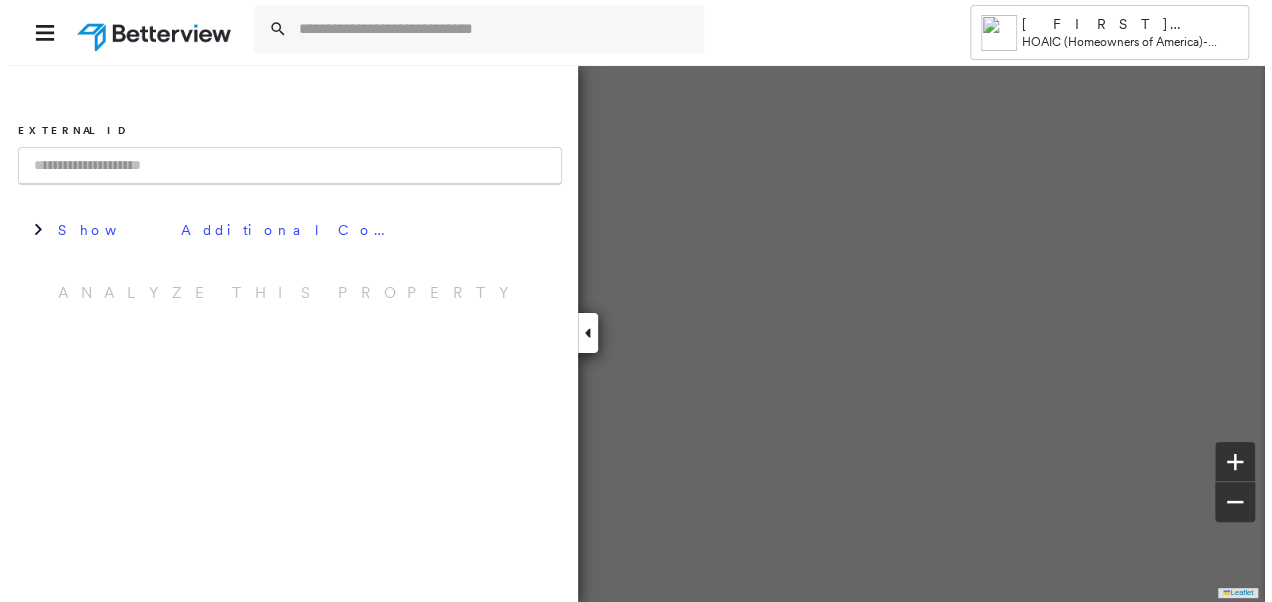scroll, scrollTop: 0, scrollLeft: 0, axis: both 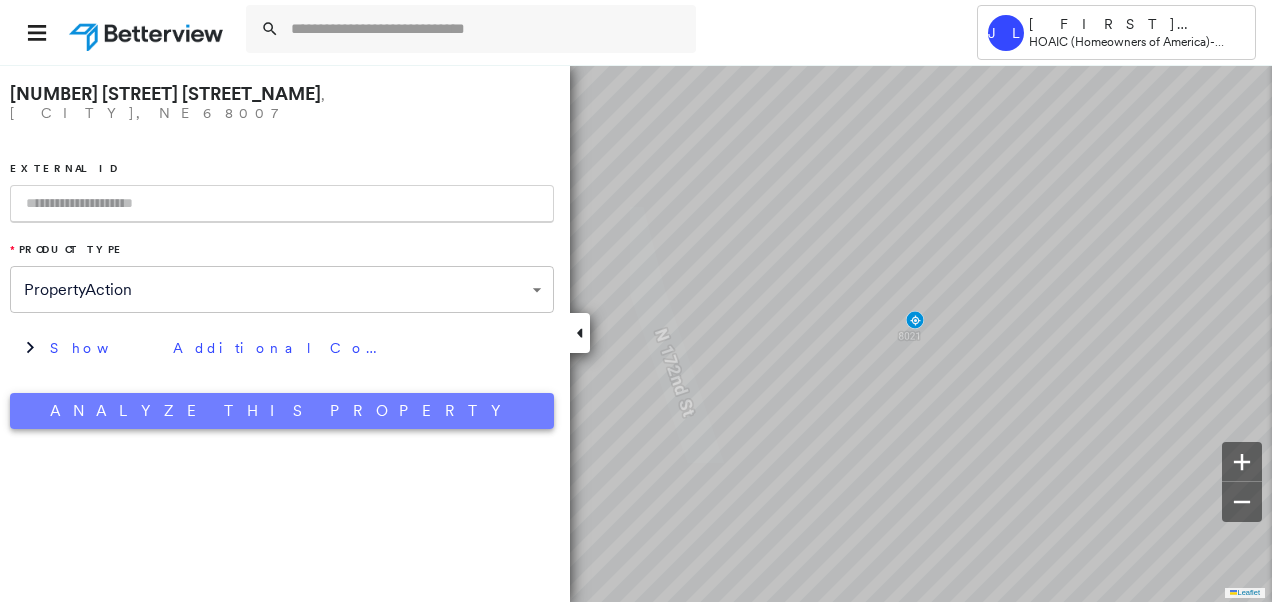 click on "Analyze This Property" at bounding box center (282, 411) 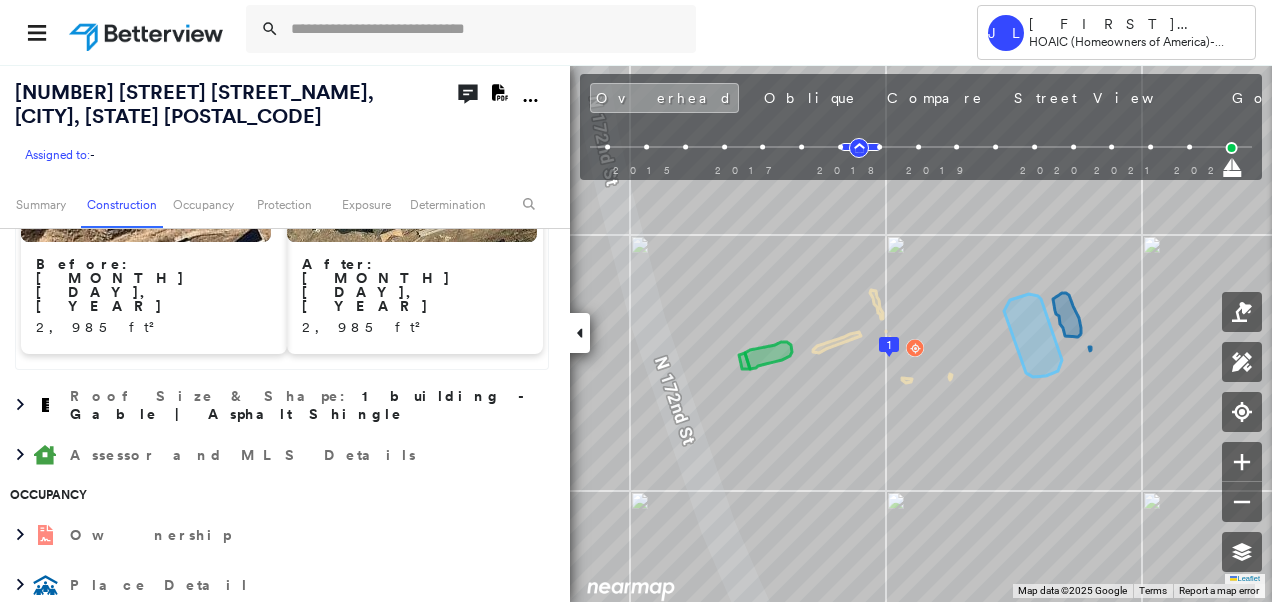 scroll, scrollTop: 1500, scrollLeft: 0, axis: vertical 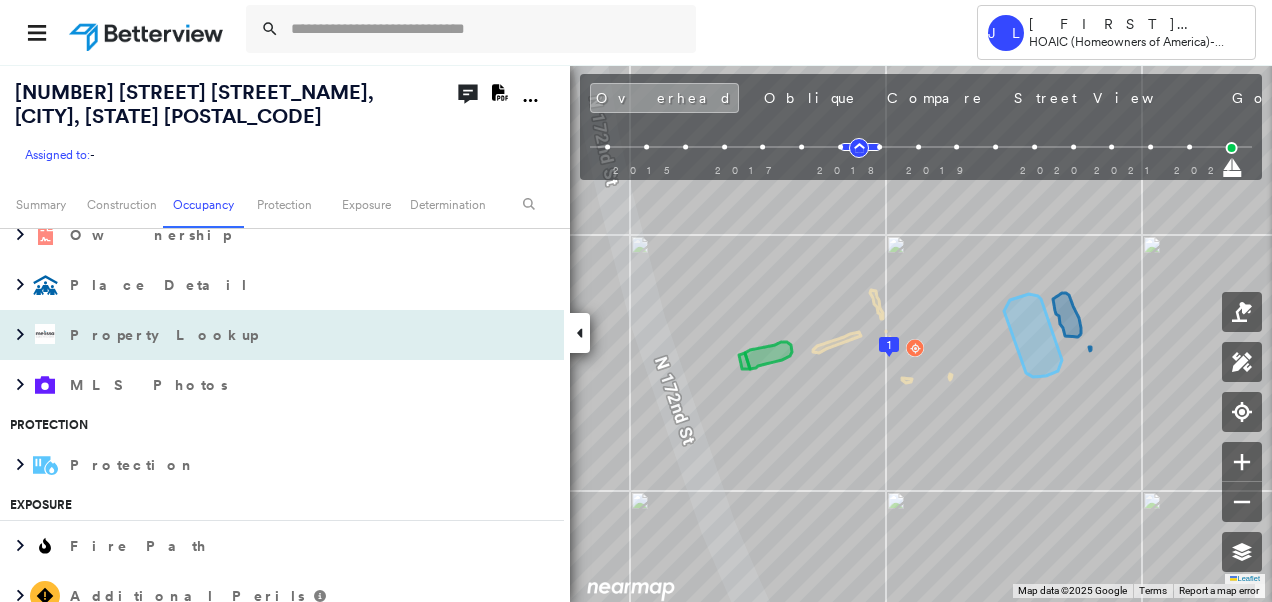 drag, startPoint x: 22, startPoint y: 254, endPoint x: 273, endPoint y: 272, distance: 251.64459 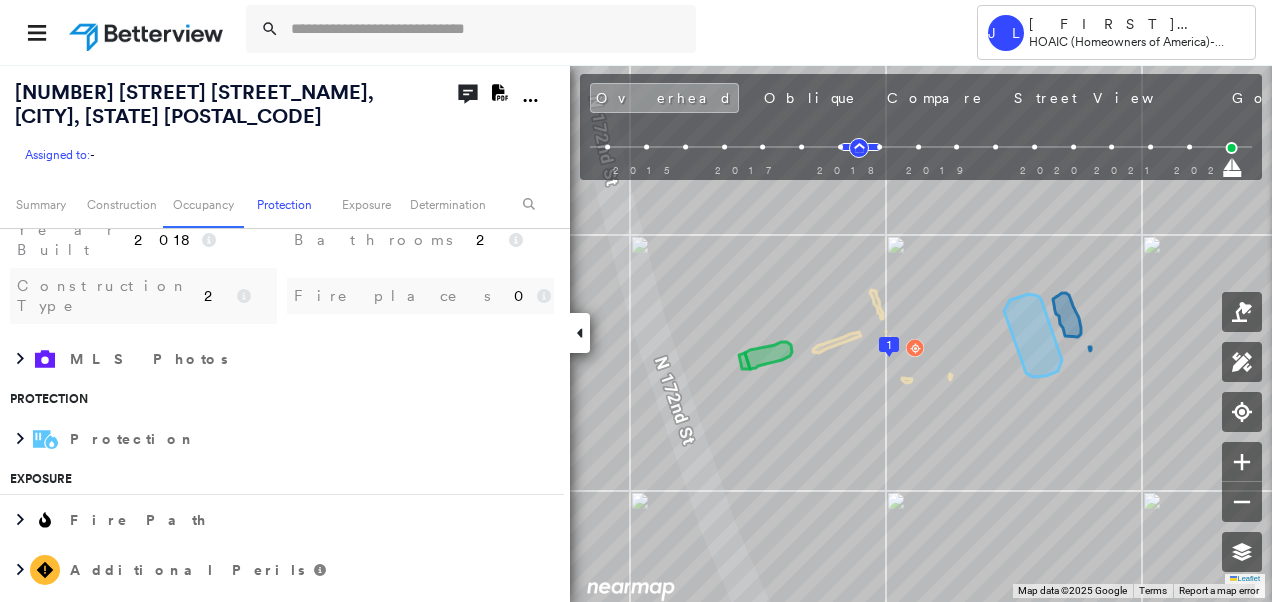 scroll, scrollTop: 2670, scrollLeft: 0, axis: vertical 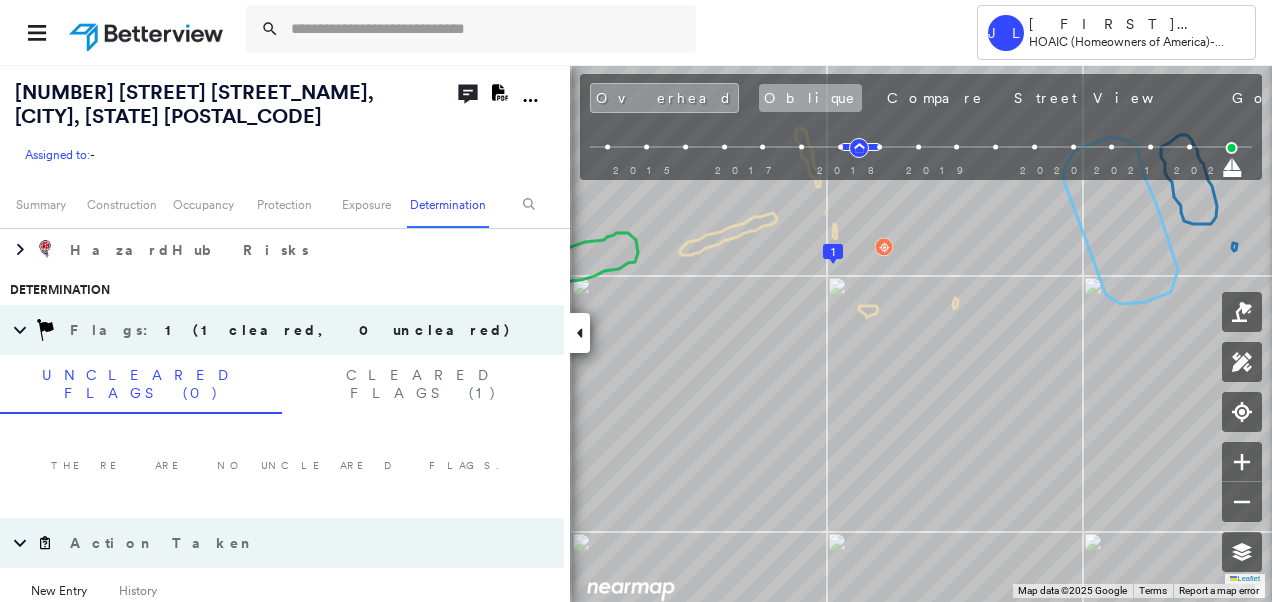 click on "Oblique" at bounding box center [810, 98] 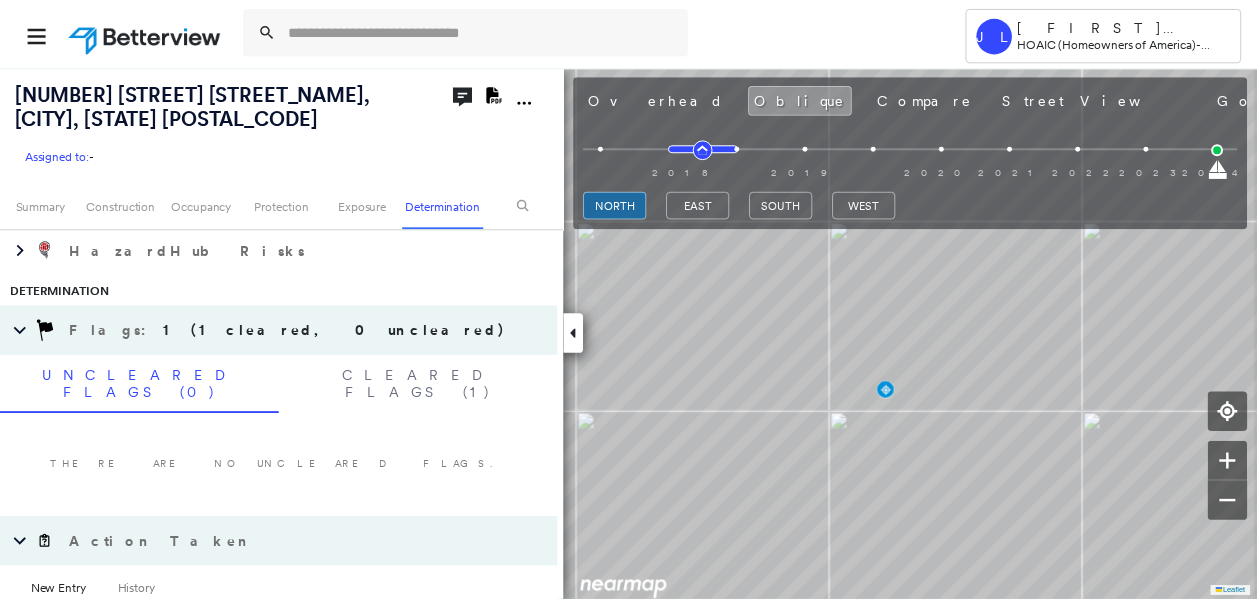scroll, scrollTop: 2684, scrollLeft: 0, axis: vertical 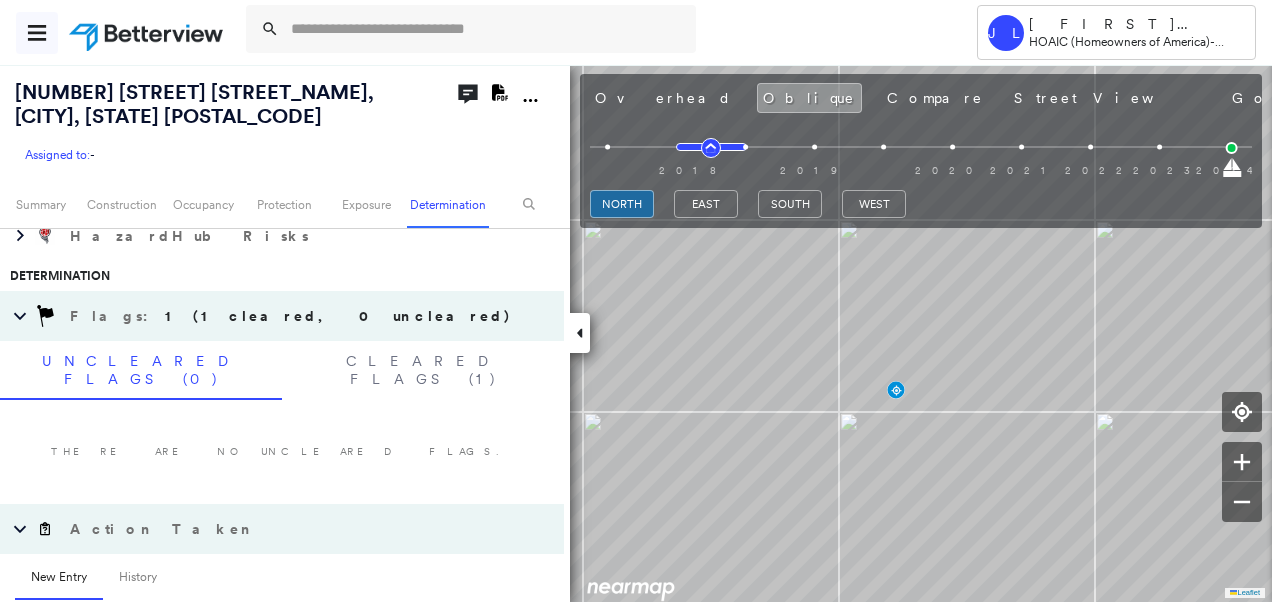 click 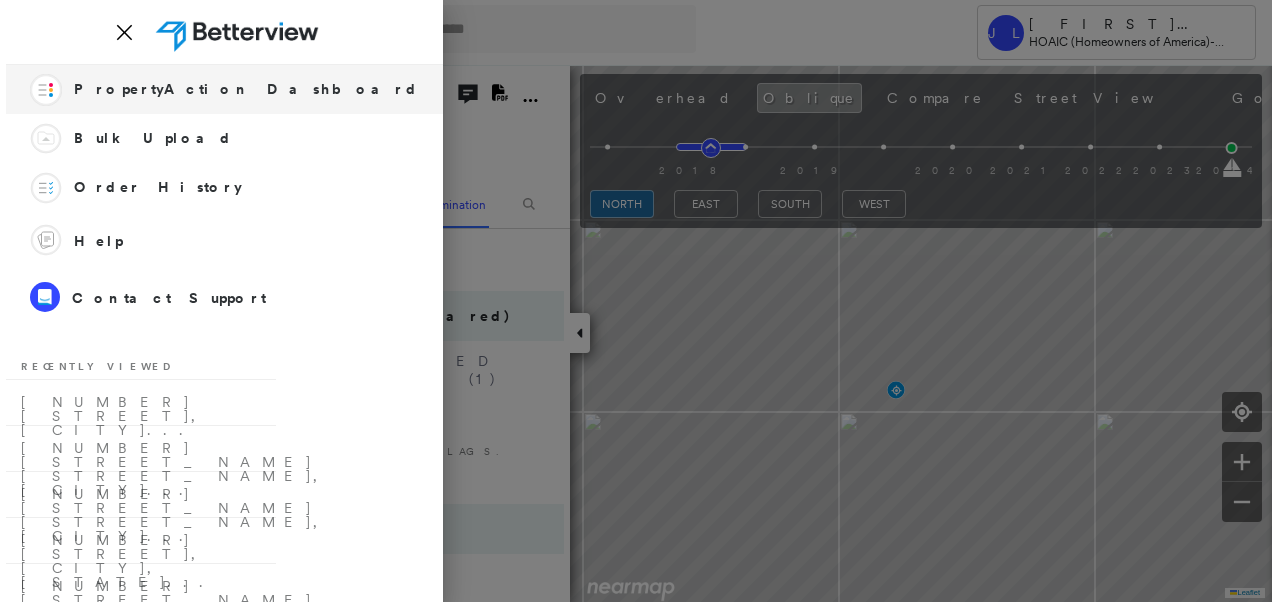 click on "PropertyAction Dashboard" at bounding box center [246, 89] 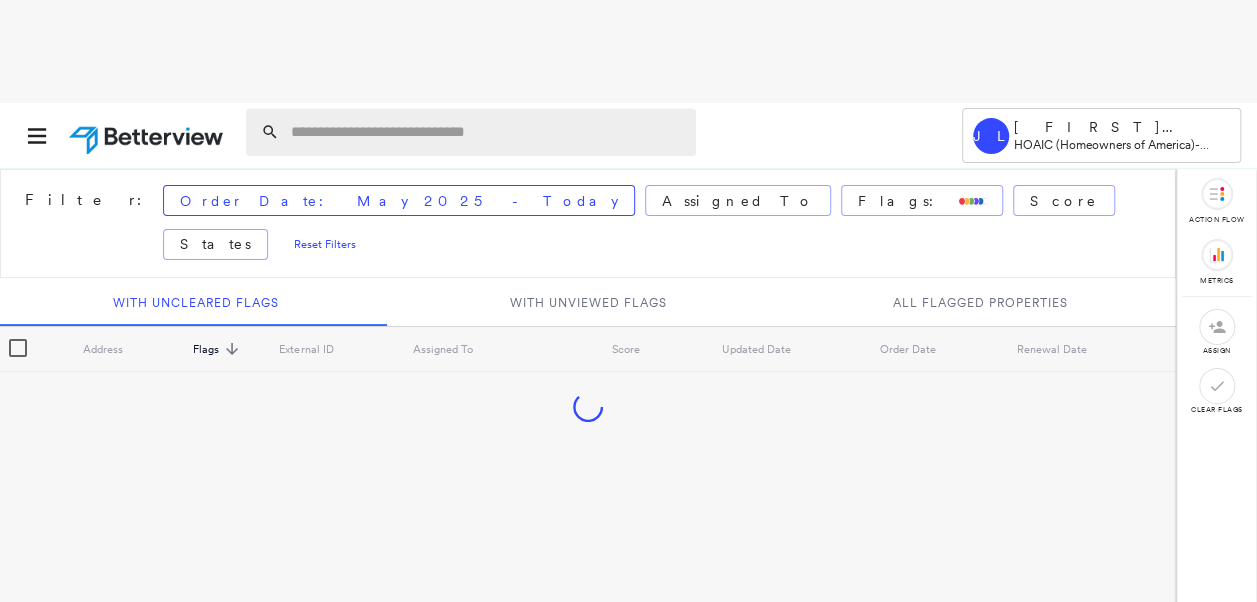 click at bounding box center [487, 132] 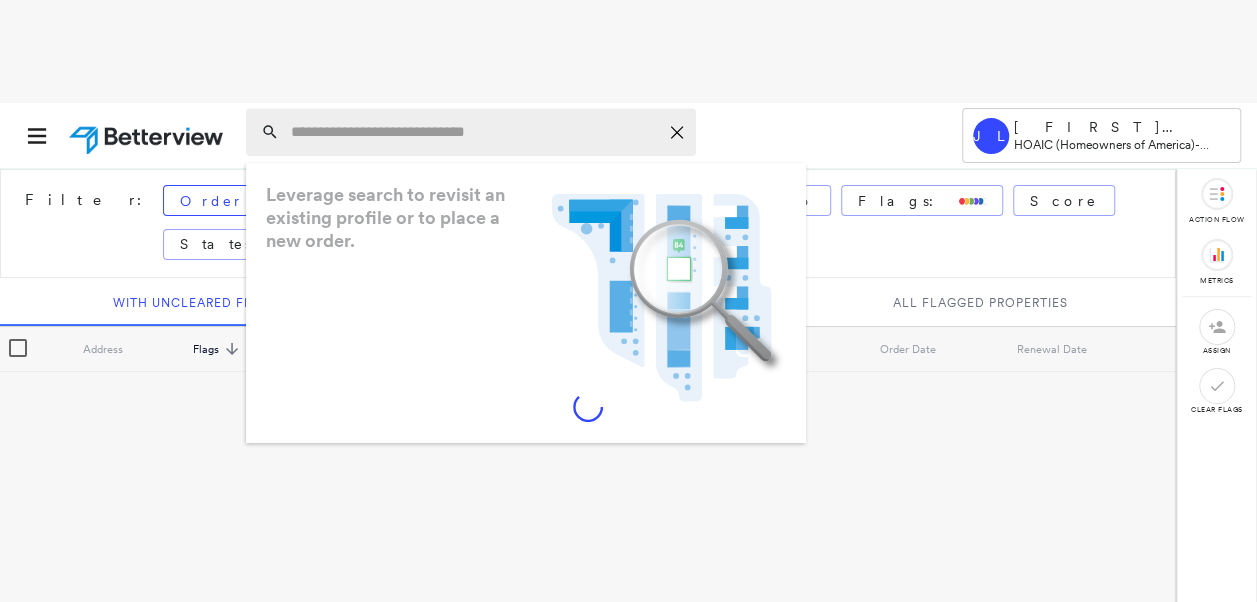 paste on "**********" 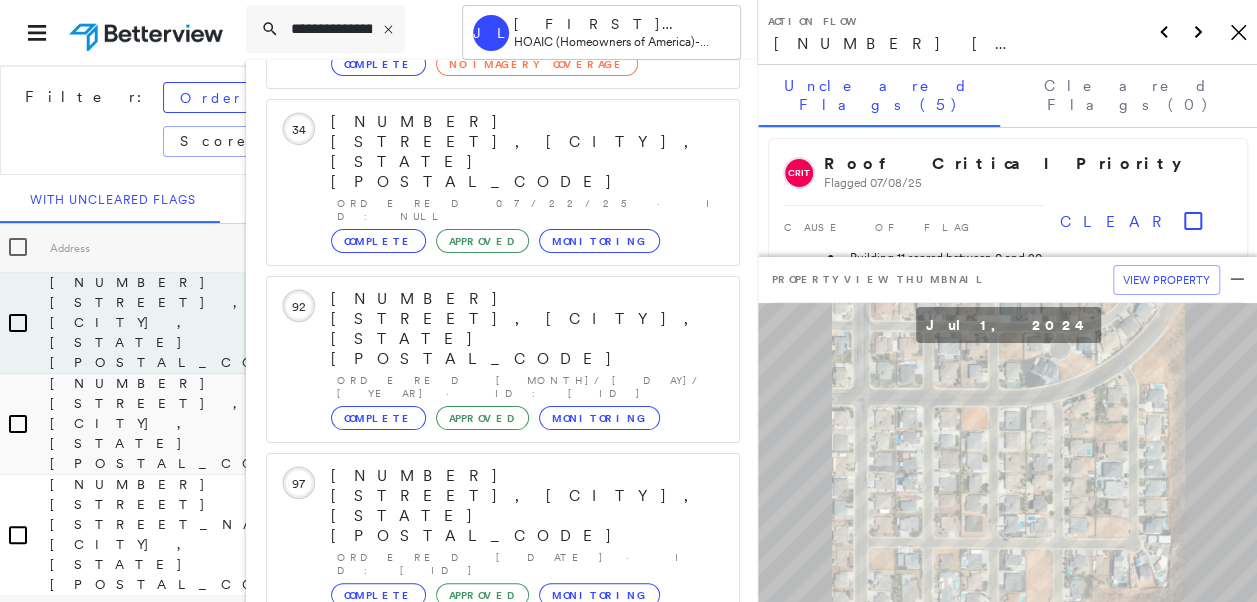 type on "**********" 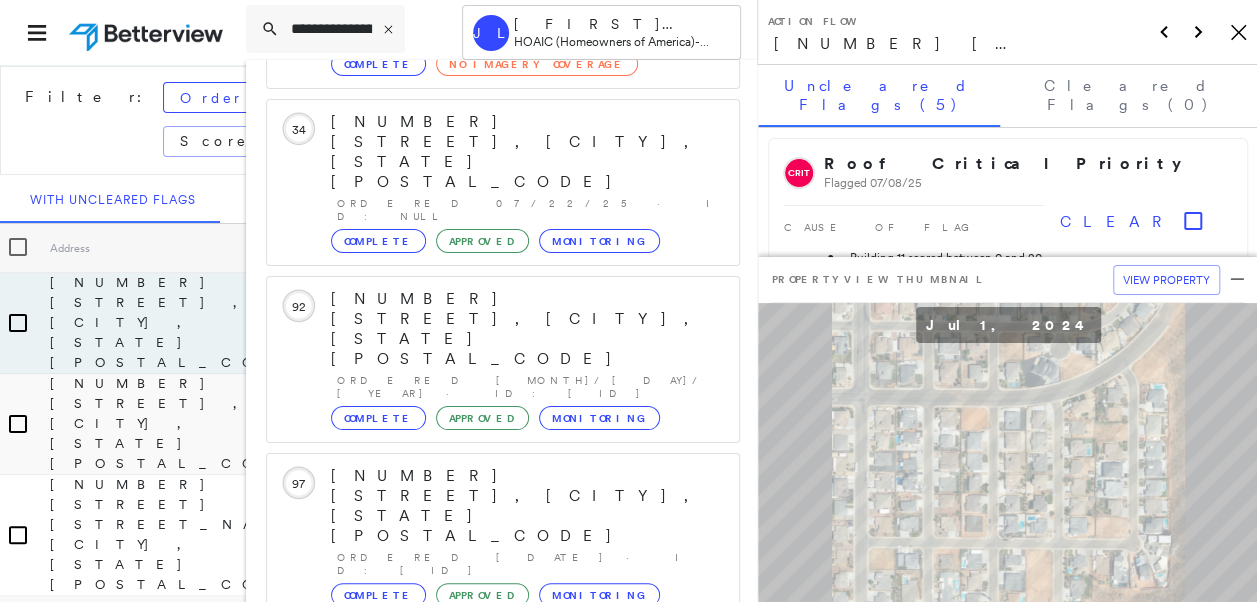 click on "Show  5  more existing properties" at bounding box center (504, 840) 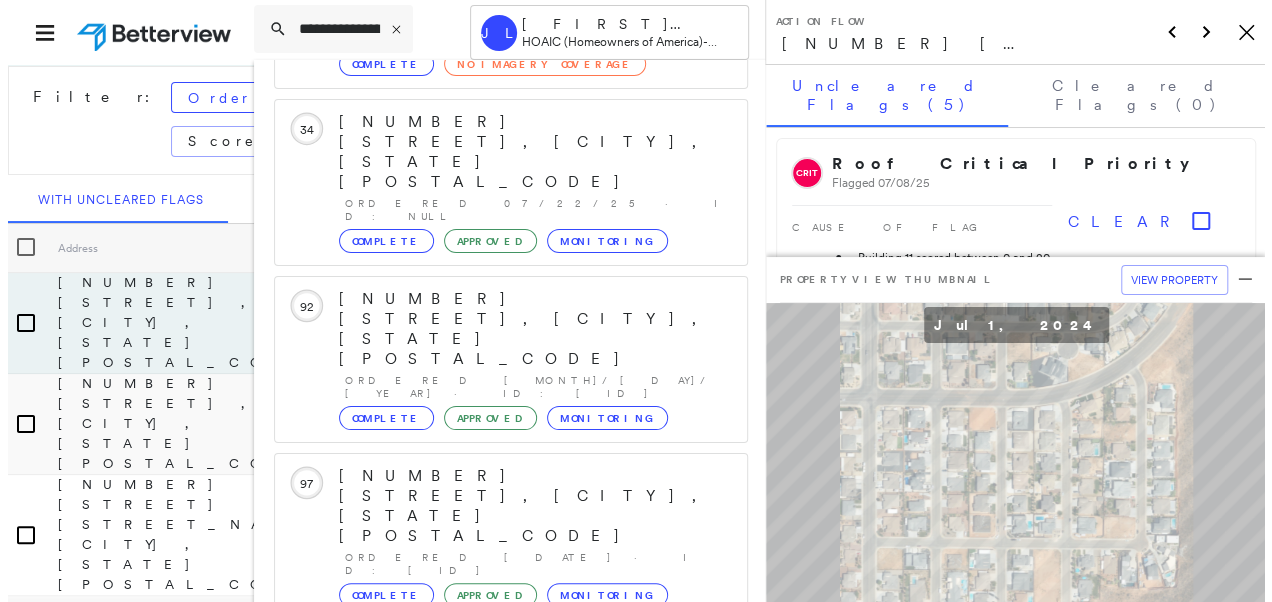 scroll, scrollTop: 66, scrollLeft: 0, axis: vertical 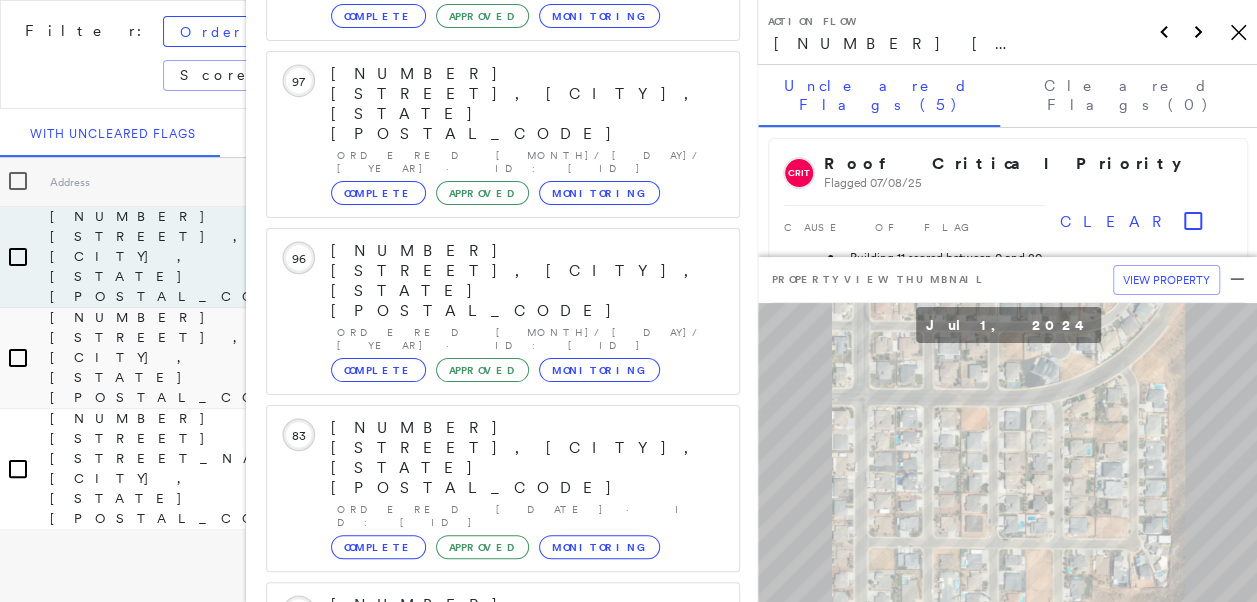 click on "[NUMBER] [STREET], [CITY], [STATE] [POSTAL_CODE]" at bounding box center (491, 1291) 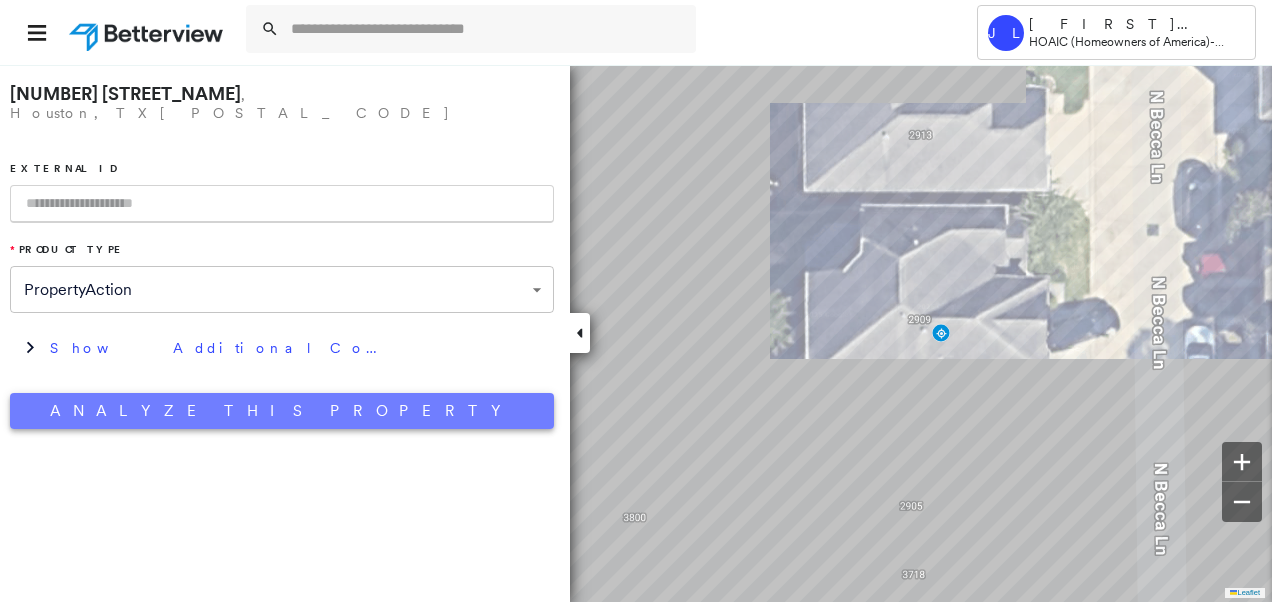 click on "Analyze This Property" at bounding box center (282, 411) 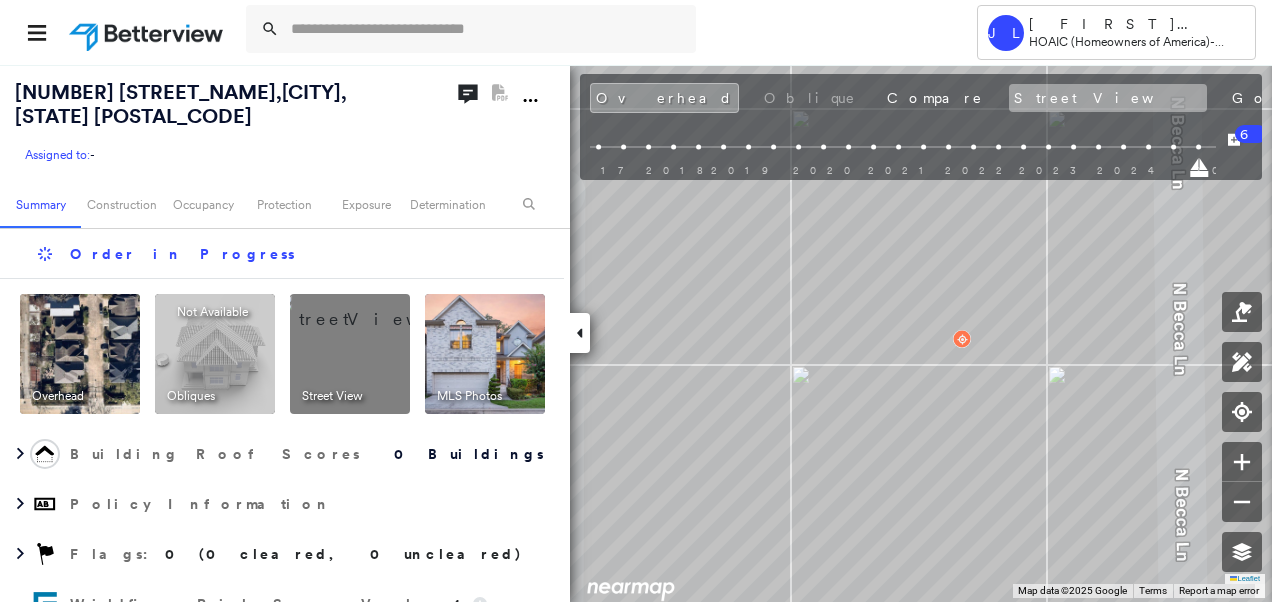 click on "Street View" at bounding box center [1108, 98] 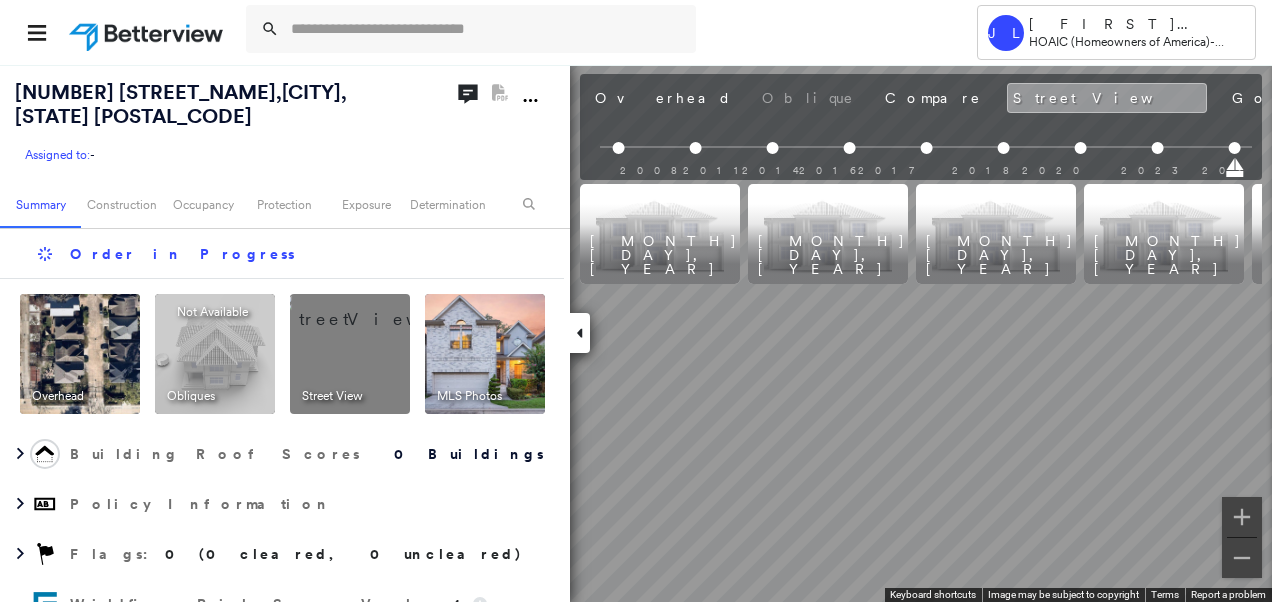 scroll, scrollTop: 0, scrollLeft: 830, axis: horizontal 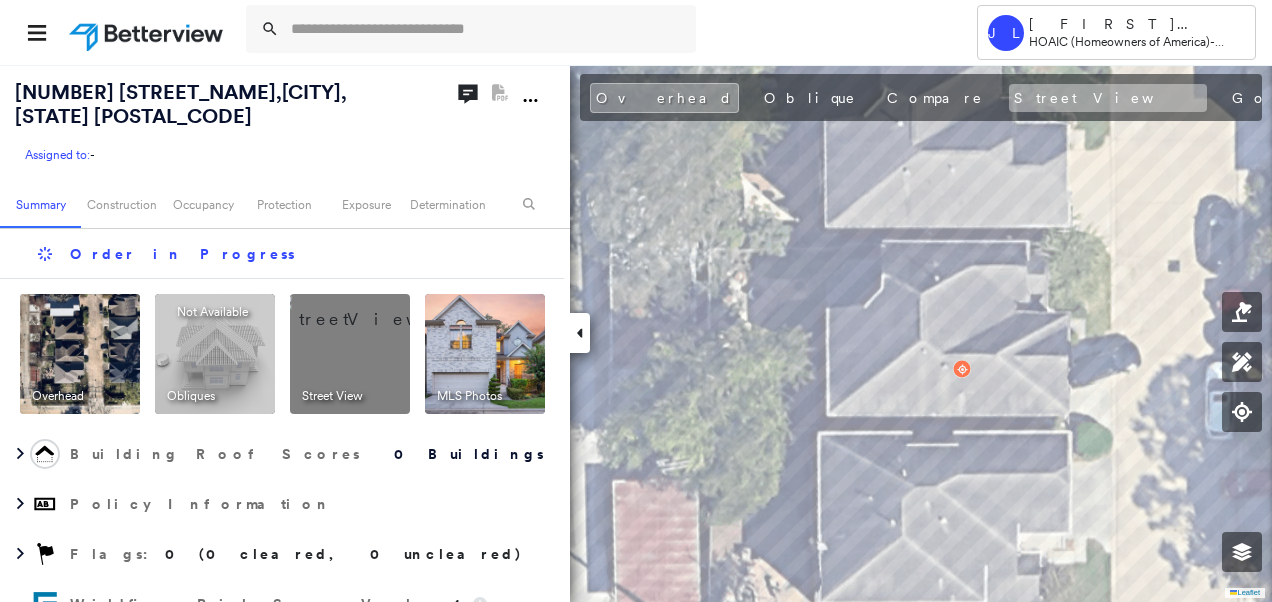 click on "[NUMBER] [STREET] ,  [CITY], [STATE] [POSTAL_CODE] Assigned to:  - Assigned to:  - Assigned to:  - Open Comments PDF Report Not Available Summary Construction Occupancy Protection Exposure Determination Order in Progress Overhead Obliques Not Available ; Street View MLS Photos Building Roof Scores 0 Buildings Policy Information Flags :  0 (0 cleared, 0 uncleared) Wildfire Risk Score Value :  1 Analysis dpv vacant :  N Assessment LSale Recording Date :  [YEAR][MONTH][DAY] RDI :  [NUMBER] Residential Owner Name :  [LAST] [FIRST] Geocode Construction Assessor and MLS Details Occupancy Ownership Place Detail Property Lookup MLS Photos Protection Protection Exposure Flood Regional Hazard: 1   out of  5 Crime Regional Hazard: 3   out of  5 Additional Perils Guidewire HazardHub FEMA Risk Index HazardHub Risks Determination Flags :  0 (0 cleared, 0 uncleared) Uncleared Flags (0) Cleared Flags  (0) There are no  uncleared  flags. Action Taken New Entry History Quote/New Business Terms & Conditions Added ACV Endorsement Added Cosmetic Endorsement General" at bounding box center [636, 333] 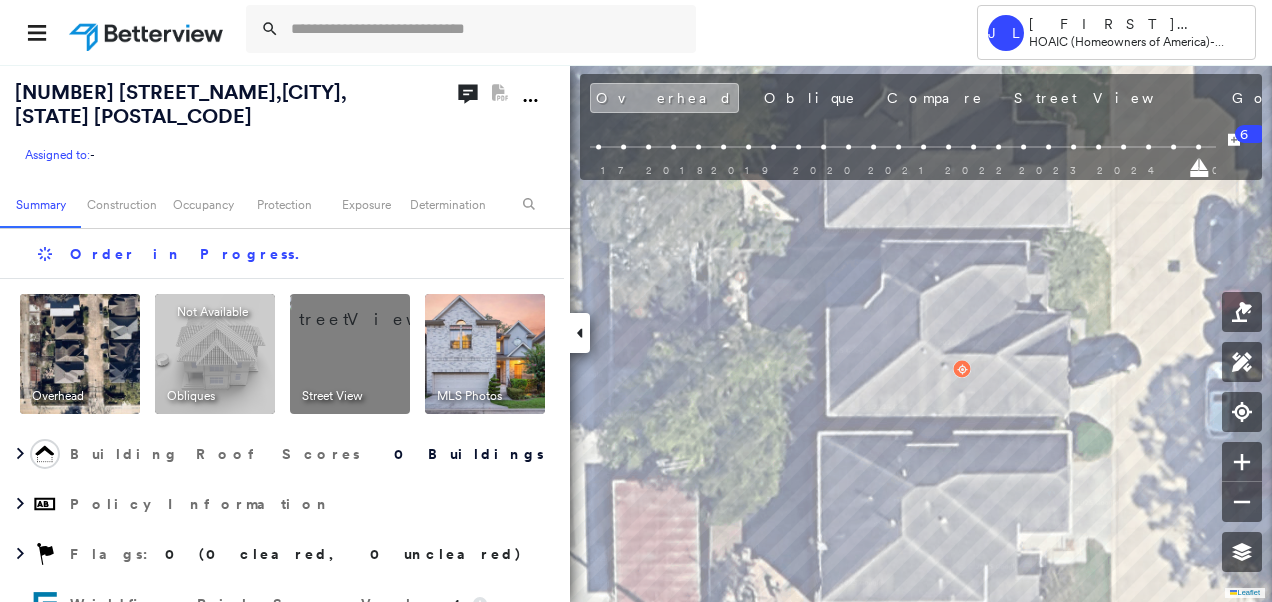 click on "Overhead" at bounding box center [664, 98] 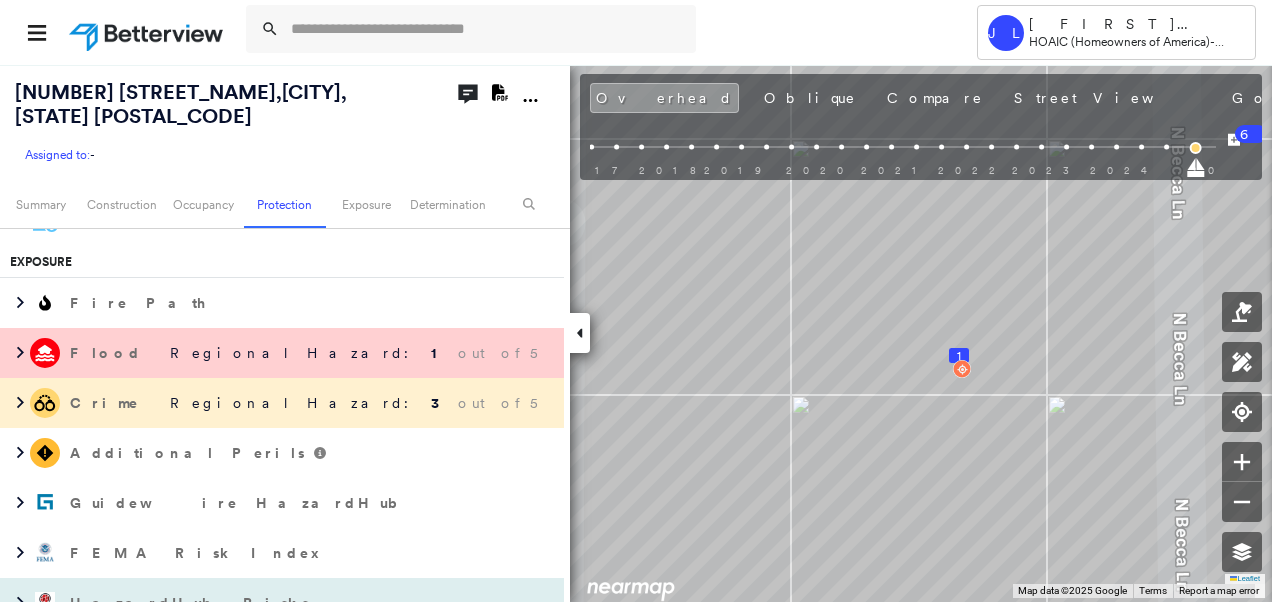 scroll, scrollTop: 1600, scrollLeft: 0, axis: vertical 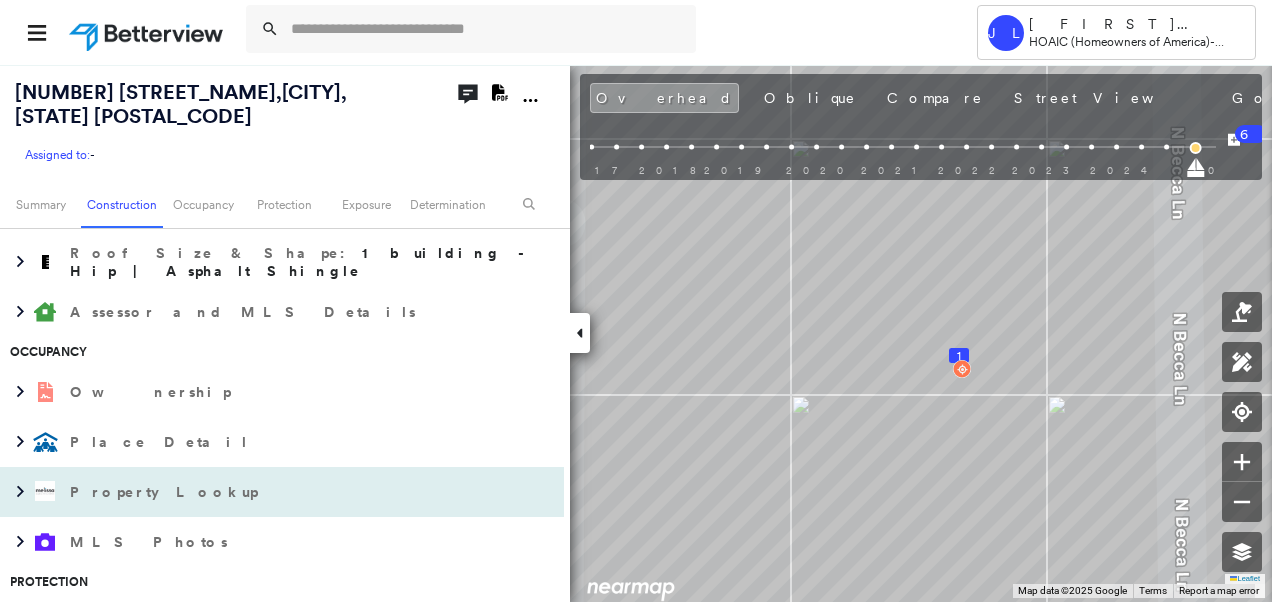 click at bounding box center (45, 491) 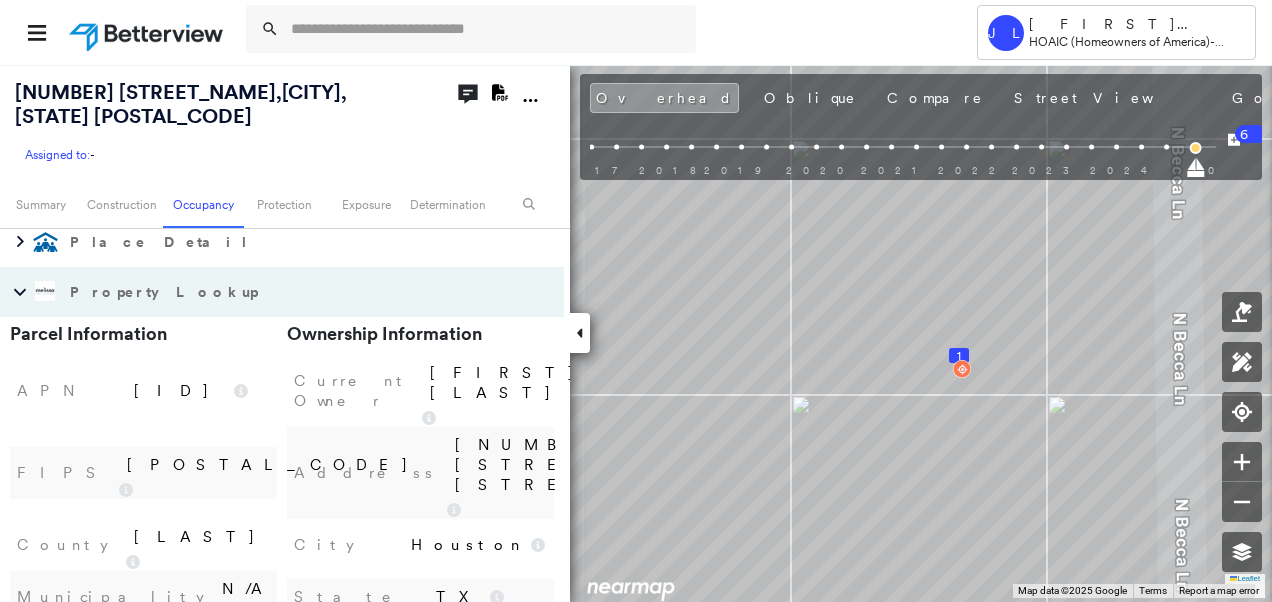 scroll, scrollTop: 1400, scrollLeft: 0, axis: vertical 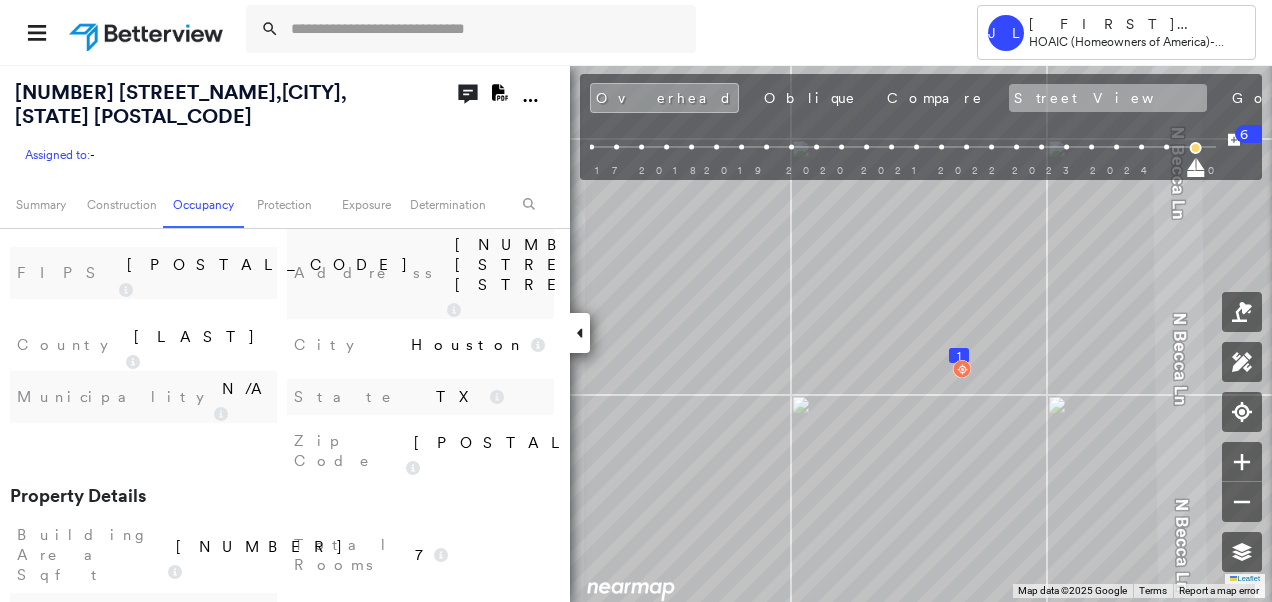click on "Street View" at bounding box center [1108, 98] 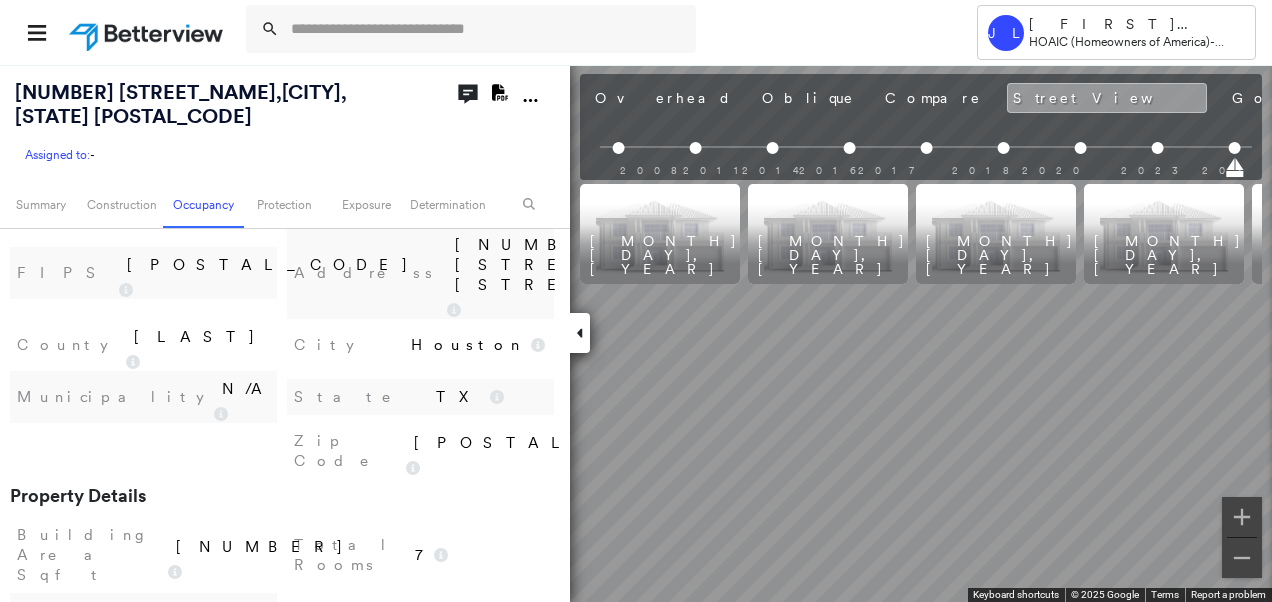scroll, scrollTop: 0, scrollLeft: 830, axis: horizontal 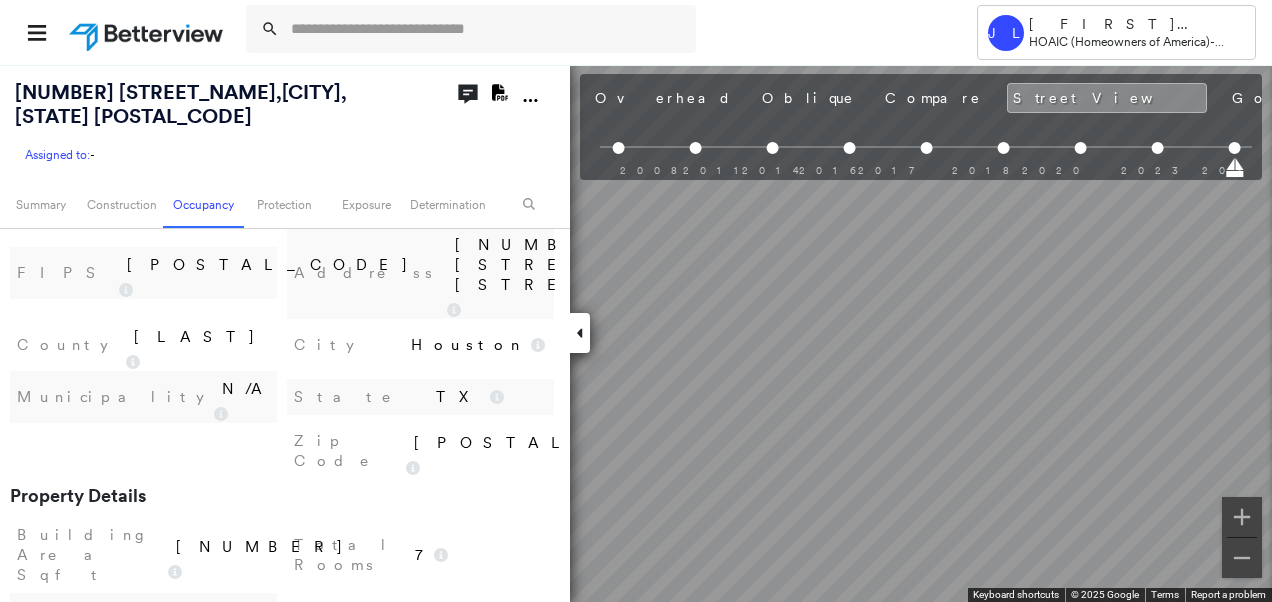 click on "[NUMBER] [STREET] [CITY], TX [POSTAL_CODE] Assigned to:  - Assigned to:  - Assigned to:  - Open Comments Download PDF Report Summary Construction Occupancy Protection Exposure Determination Overhead Obliques Street View MLS Photos Roof Spotlight™ Index :  57 out of 100 0 100 25 50 75 1 Building Roof Scores 1 Buildings Policy Information Flags :  1 (1 cleared, 0 uncleared) Wildfire Risk Score Value :  1 Analysis dpv vacant :  N Assessment LSale Recording Date :  [DATE] RDI :  [ID] Residential Owner Name :  [LAST_NAME] [FIRST_NAME] Geocode Construction Roof Spotlights :  Staining, Vent Property Features Roof Age :  11+ years old. 1 Building 1 :  11+ years Roof Size & Shape :  1 building  - Hip | Asphalt Shingle Assessor and MLS Details Occupancy Ownership Place Detail Property Lookup   City Houston Construction Type 25 Year Built 2002 Bathrooms 2 Lot Sqft 3,441.00 Total Rooms 7 Building Area Sqft 2,284 Property Details Zip Code [POSTAL_CODE] State TX Municipality N/A County Harris Address [NUMBER] [STREET] FIPS 48201 Current Owner APN" at bounding box center (636, 333) 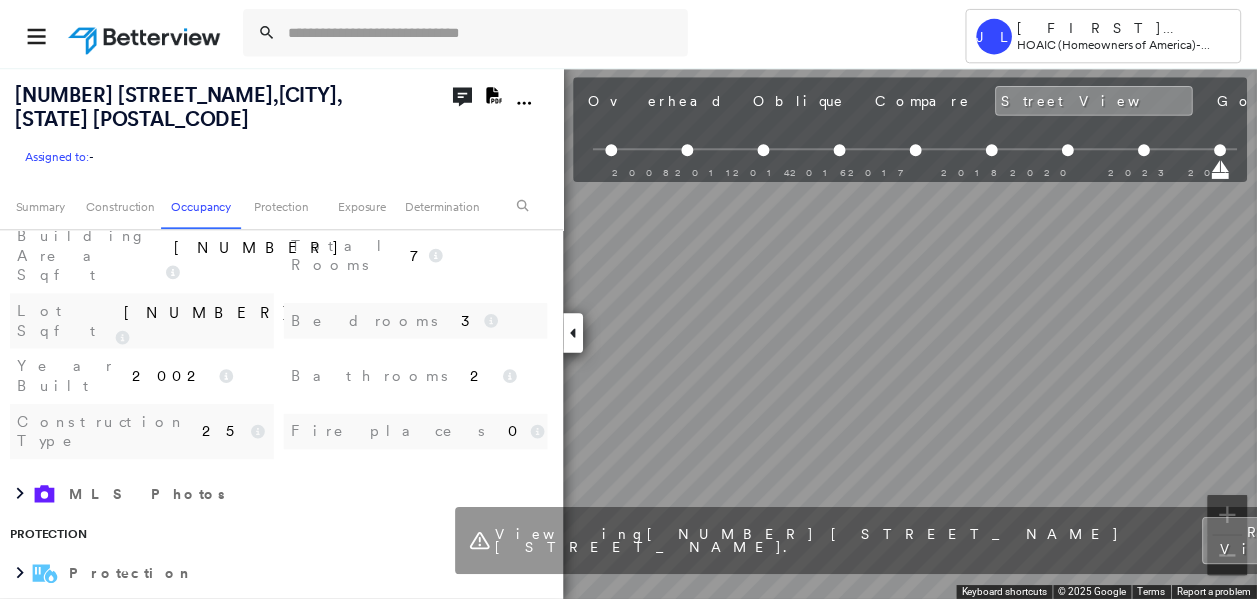 scroll, scrollTop: 2200, scrollLeft: 0, axis: vertical 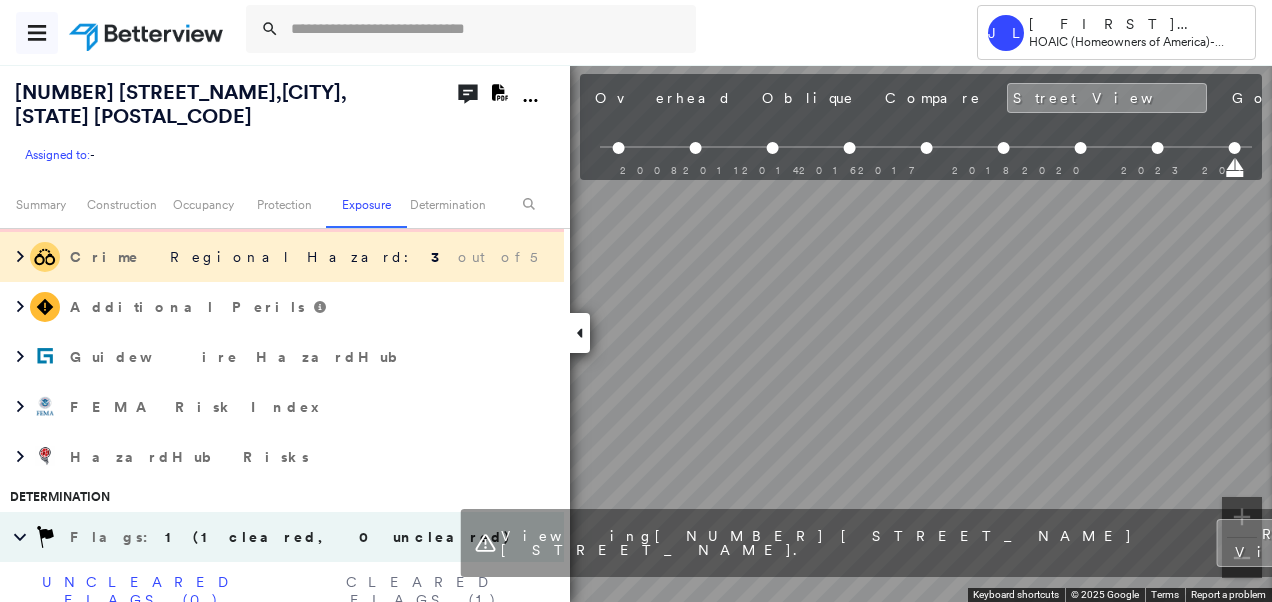 click 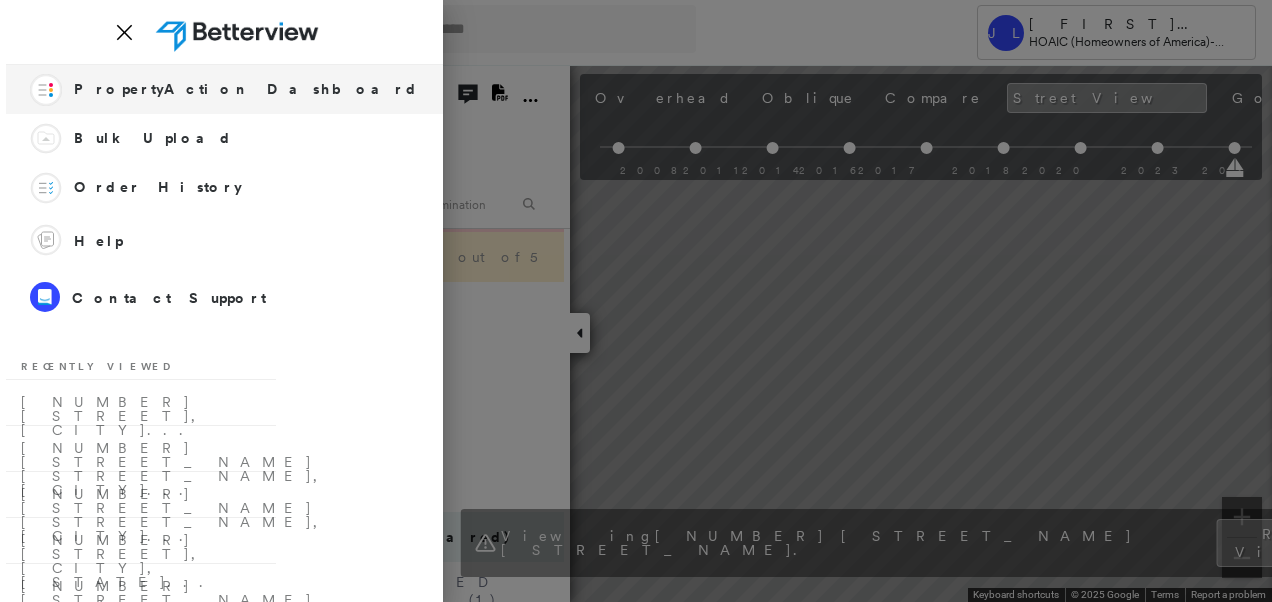 click on "PropertyAction Dashboard" at bounding box center (246, 89) 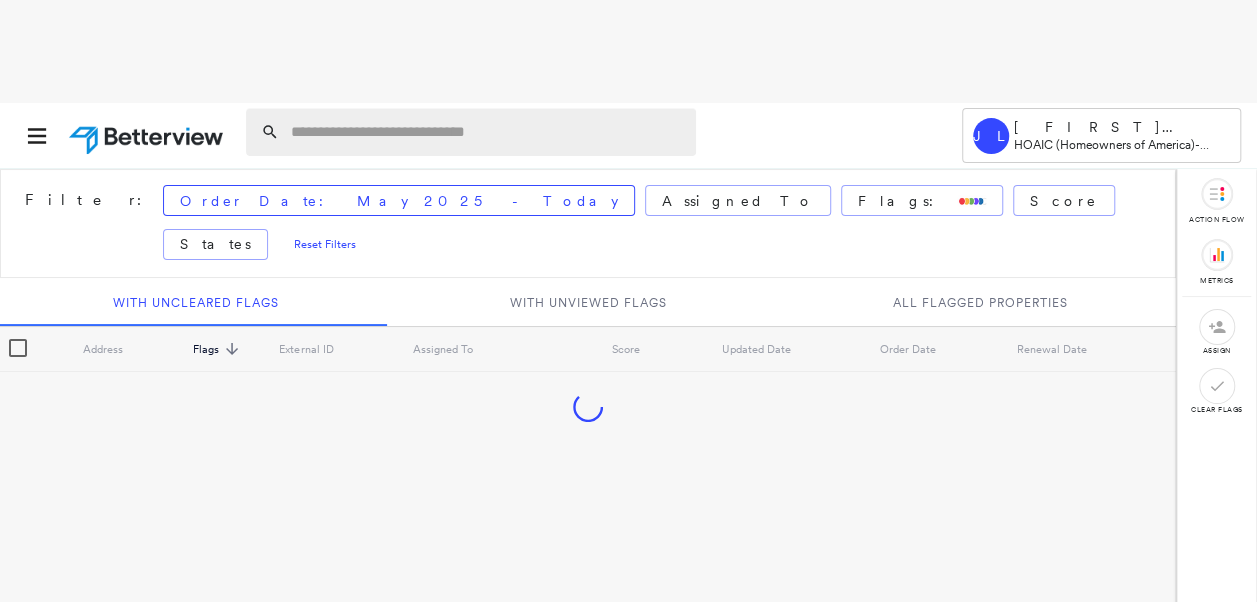 paste on "**********" 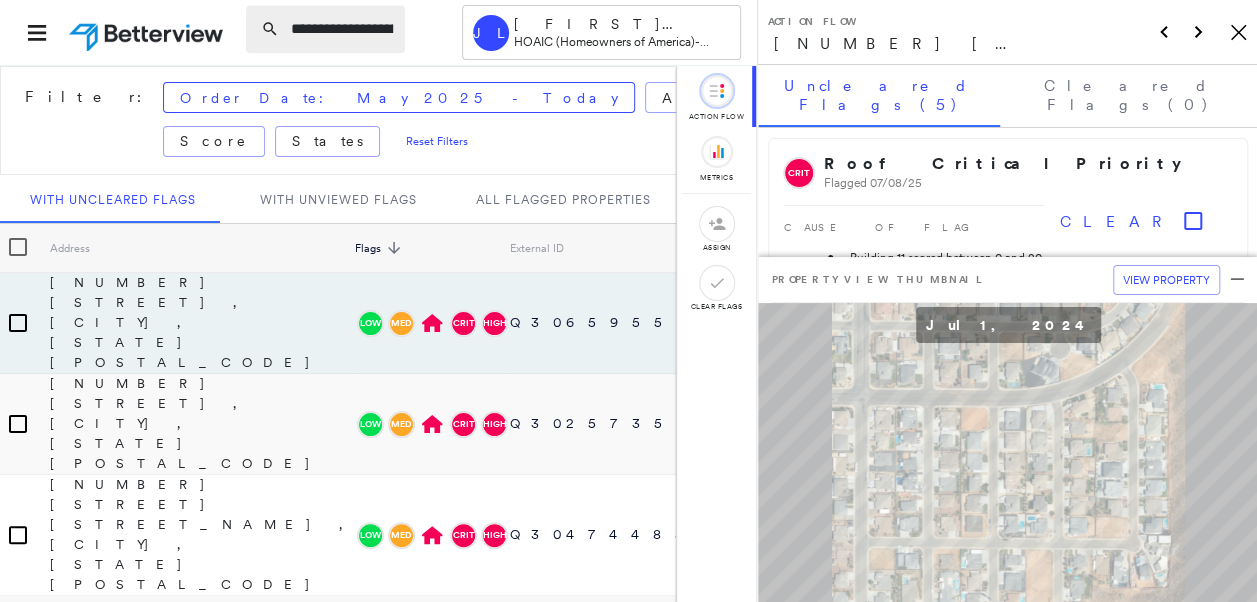click on "**********" at bounding box center (342, 29) 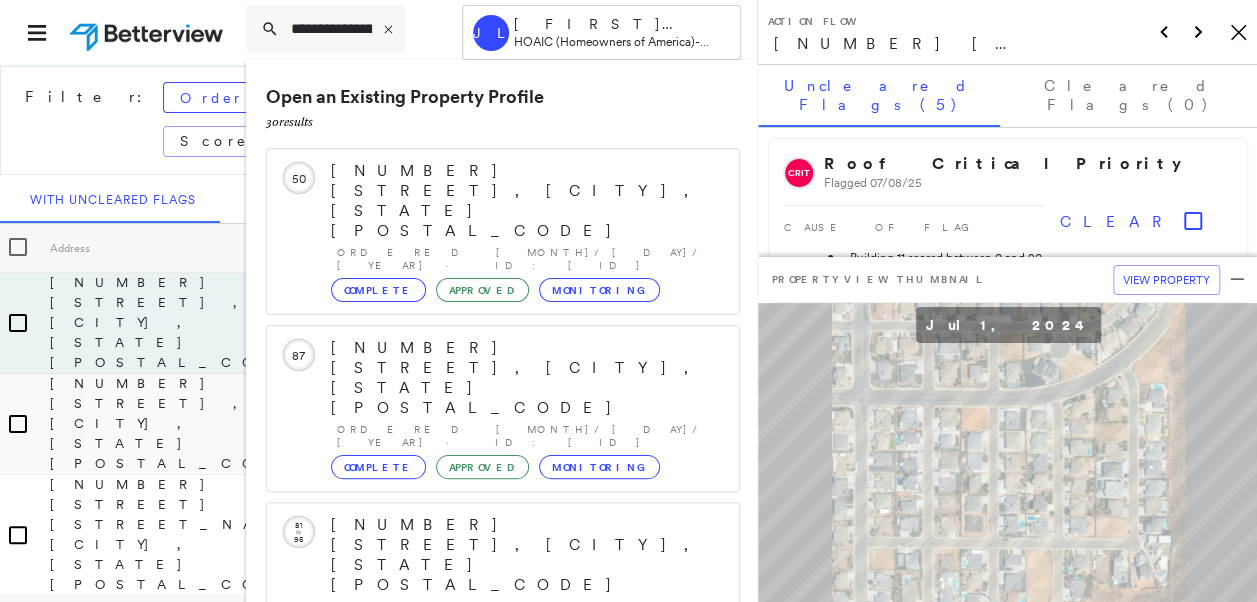 scroll, scrollTop: 2, scrollLeft: 0, axis: vertical 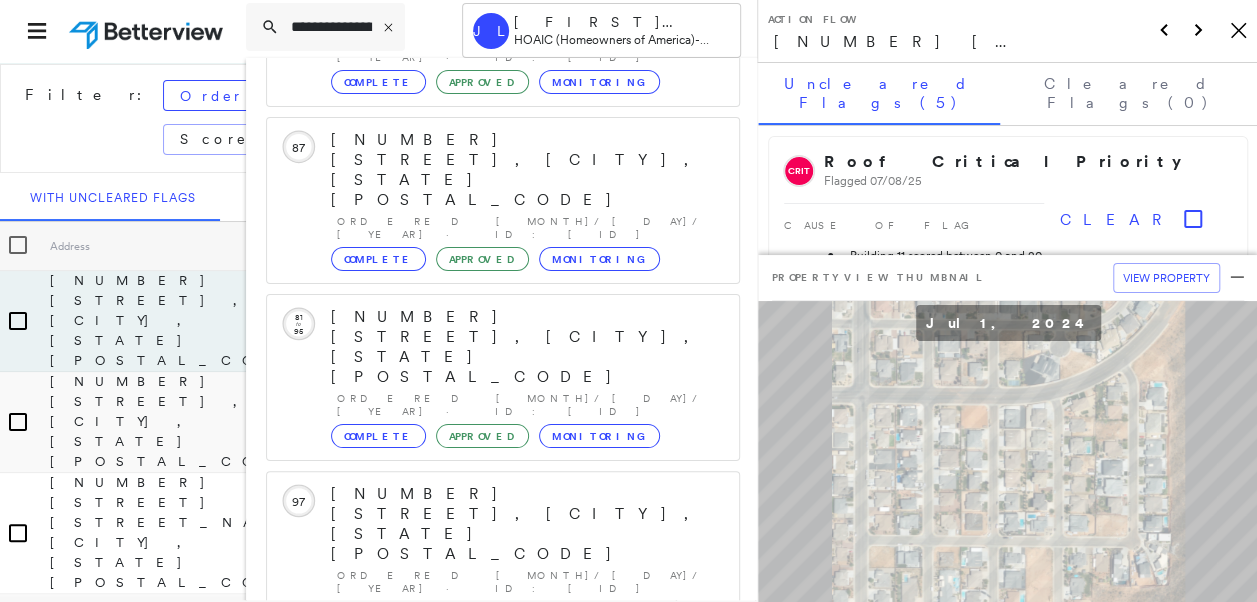 type on "**********" 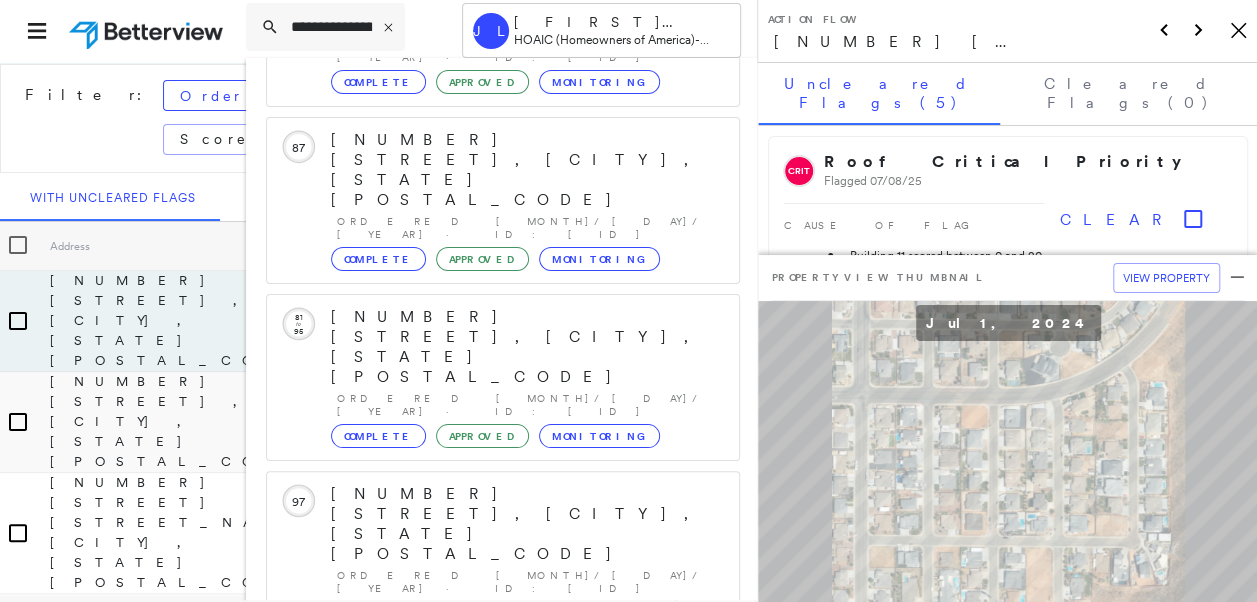 click on "Show  5  more existing properties" at bounding box center [504, 858] 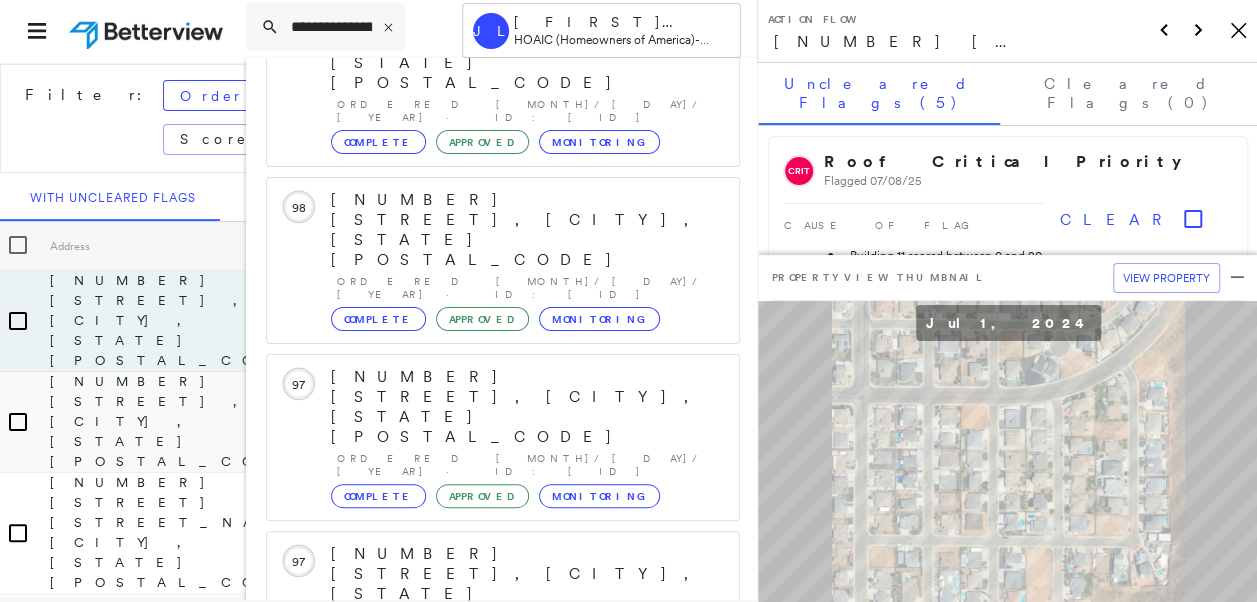 scroll, scrollTop: 66, scrollLeft: 0, axis: vertical 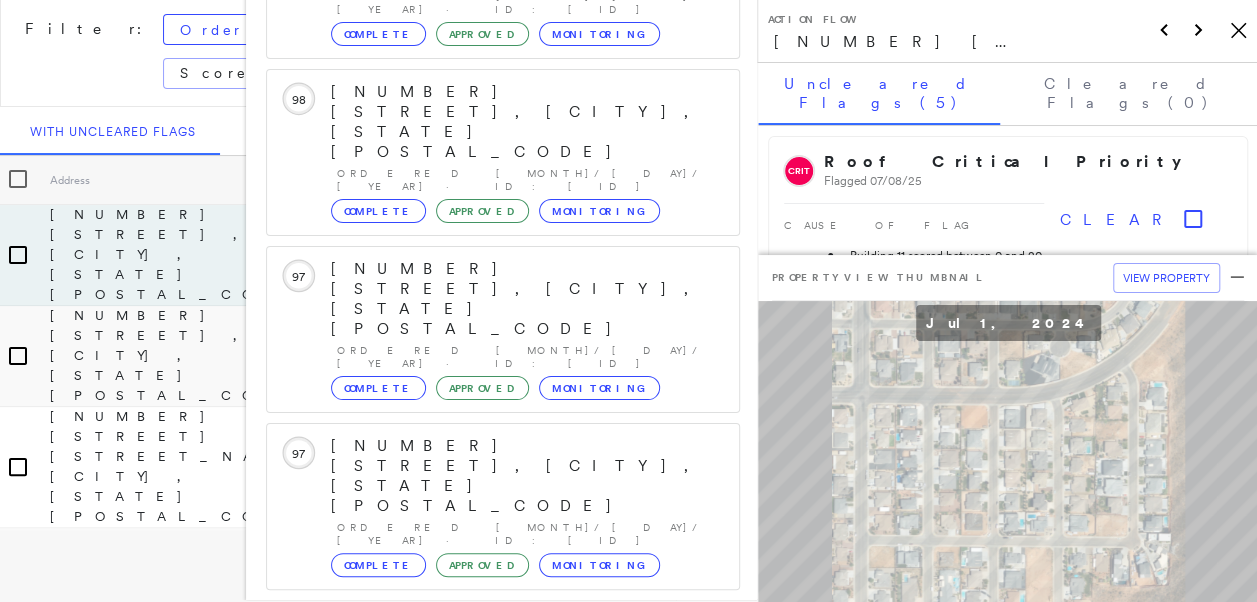 click on "[NUMBER] [STREET_NAME] [STREET_NAME], [CITY], [STATE] [POSTAL_CODE]" at bounding box center (491, 1319) 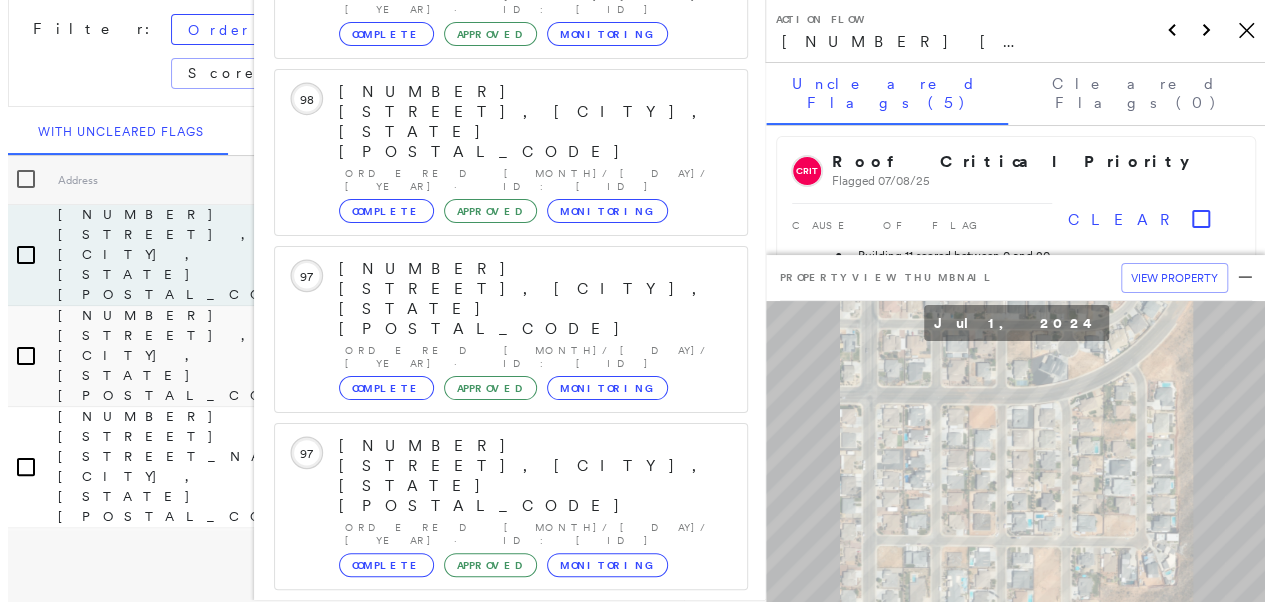 scroll, scrollTop: 0, scrollLeft: 0, axis: both 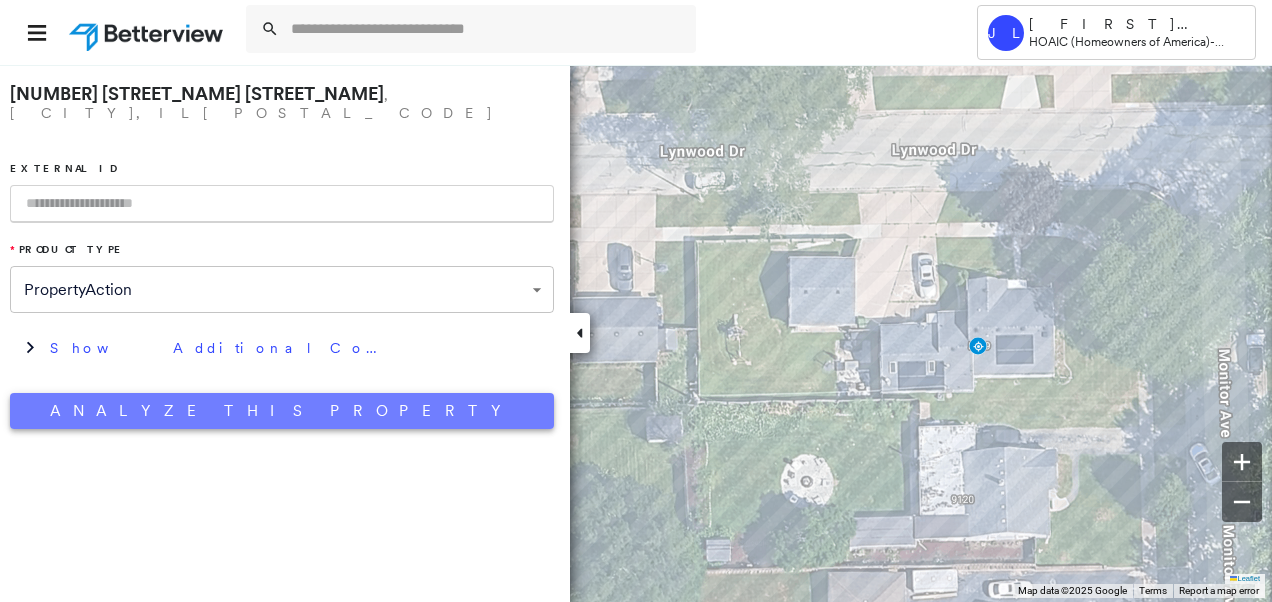click on "Analyze This Property" at bounding box center [282, 411] 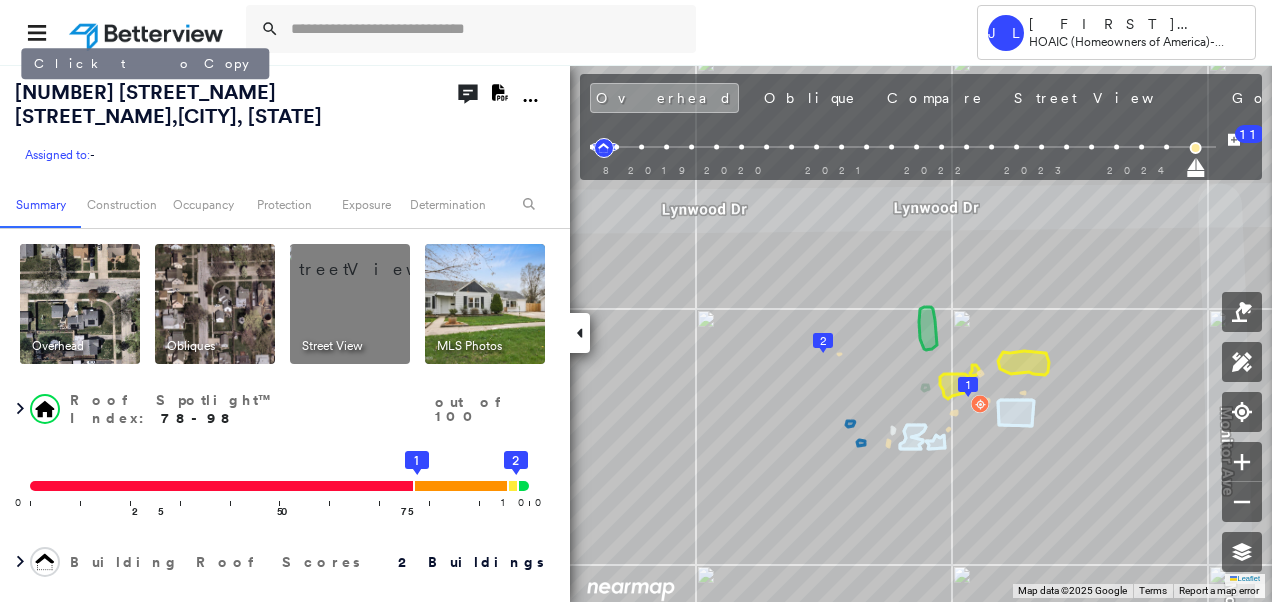 click on "[NUMBER] [STREET] ,  [CITY], [STATE] [POSTAL_CODE]" at bounding box center [168, 104] 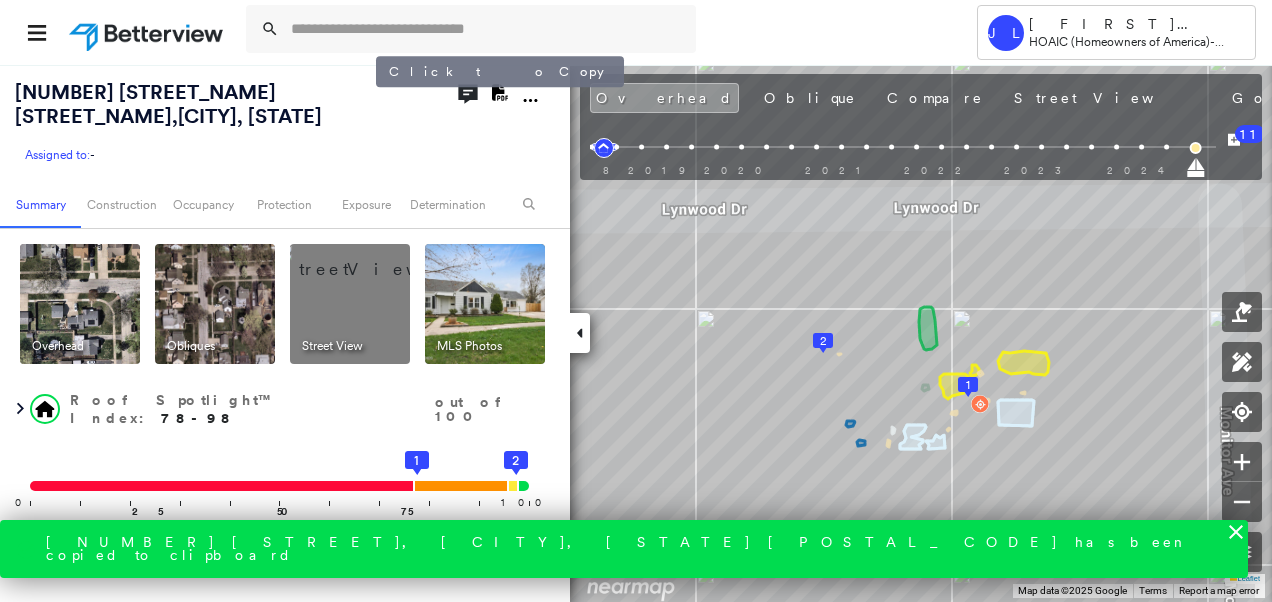 drag, startPoint x: 14, startPoint y: 92, endPoint x: 374, endPoint y: 101, distance: 360.1125 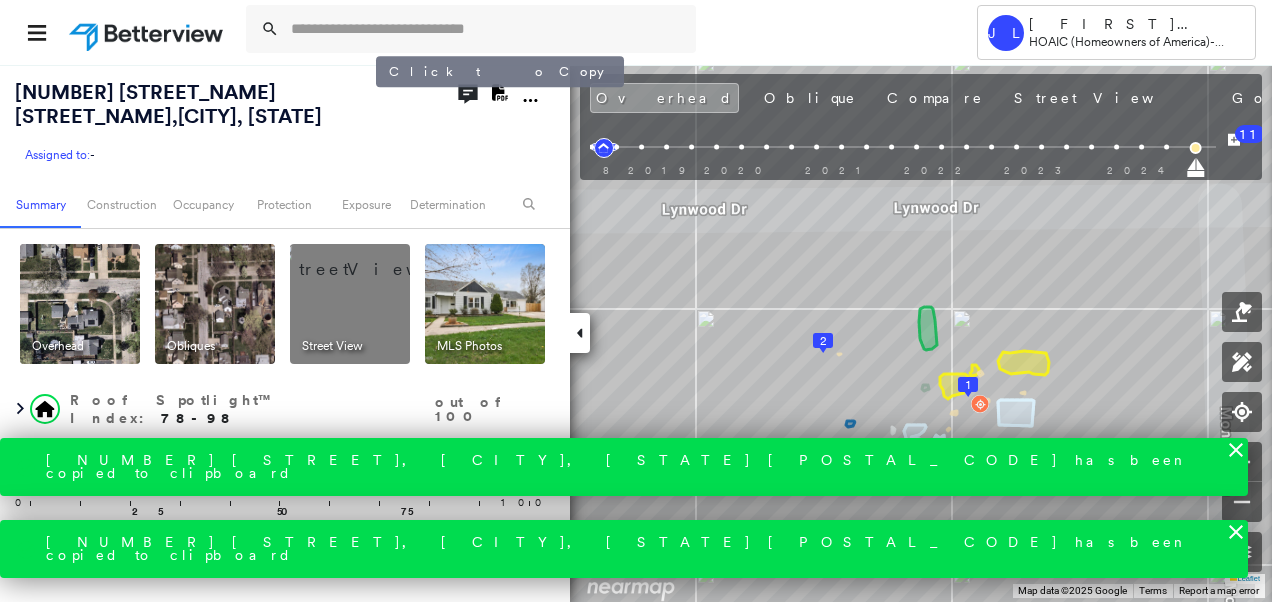 drag, startPoint x: 374, startPoint y: 101, endPoint x: 320, endPoint y: 100, distance: 54.00926 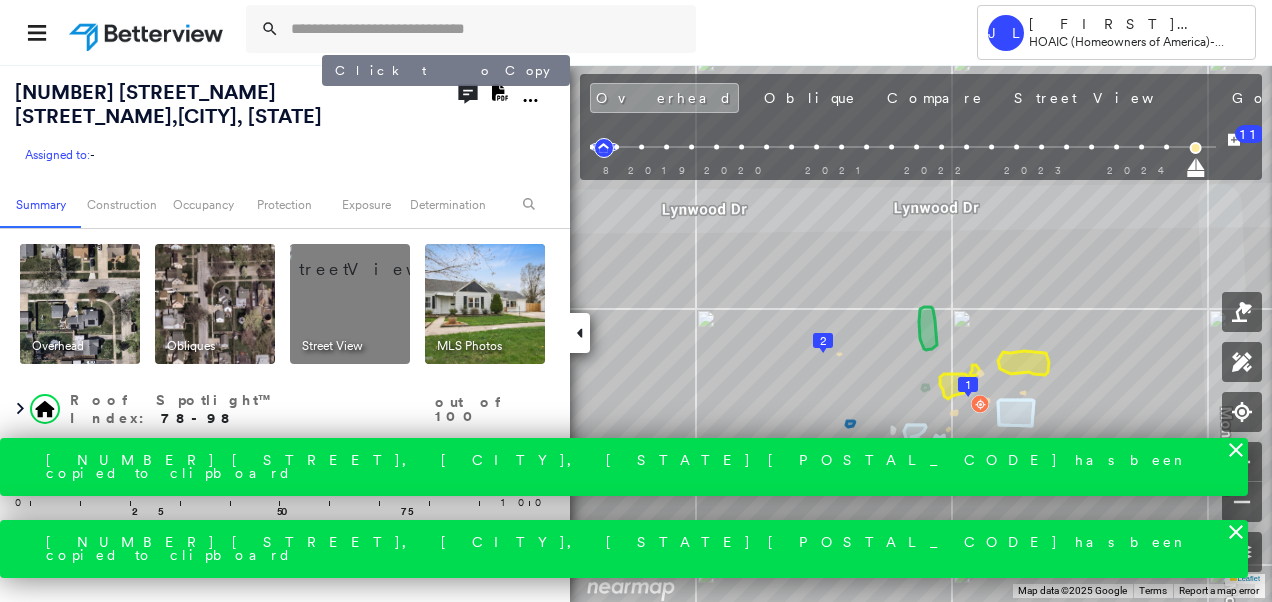 copy on "[NUMBER] [STREET] ,  [CITY], [STATE] [POSTAL_CODE]" 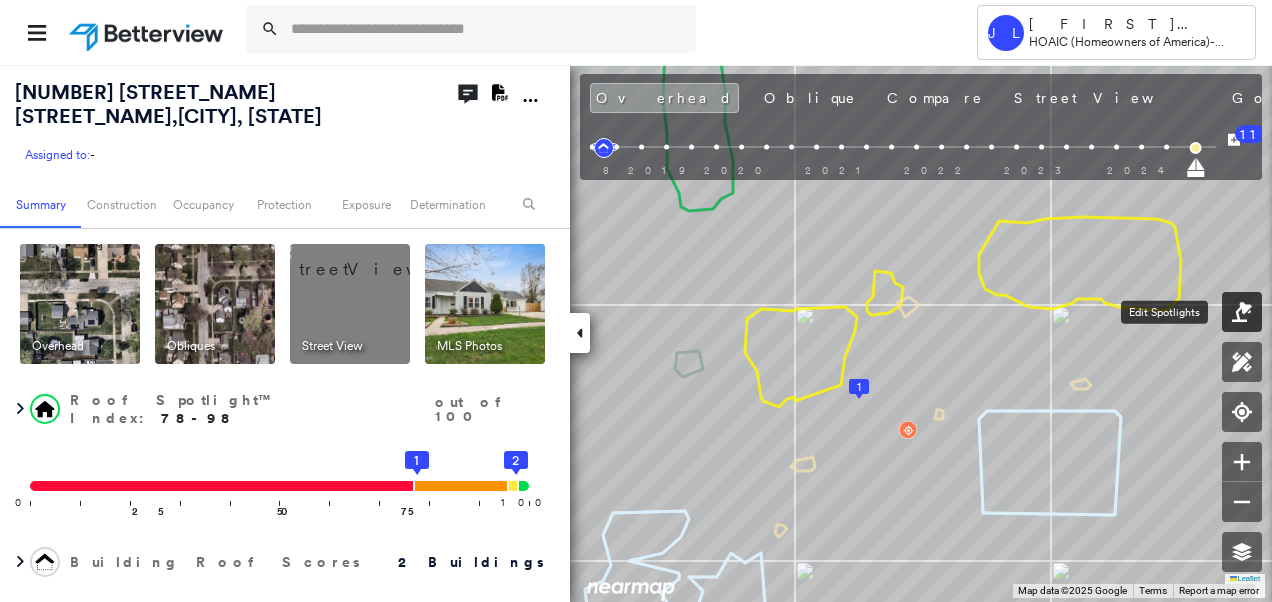 click at bounding box center (1242, 312) 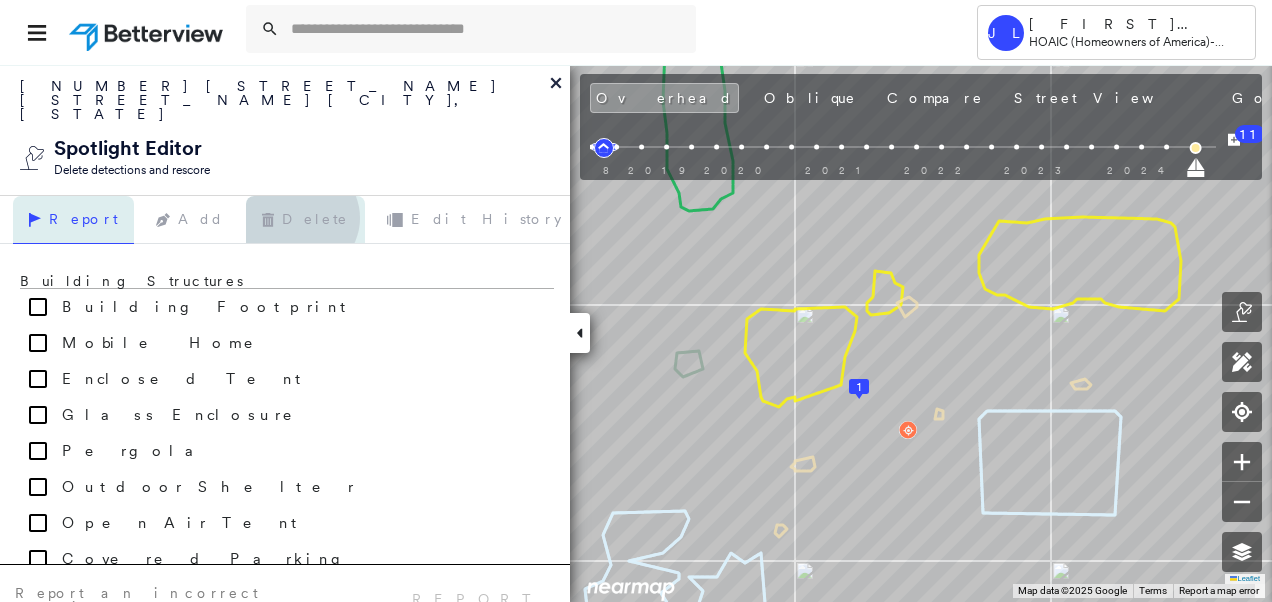 click on "Delete" at bounding box center [305, 220] 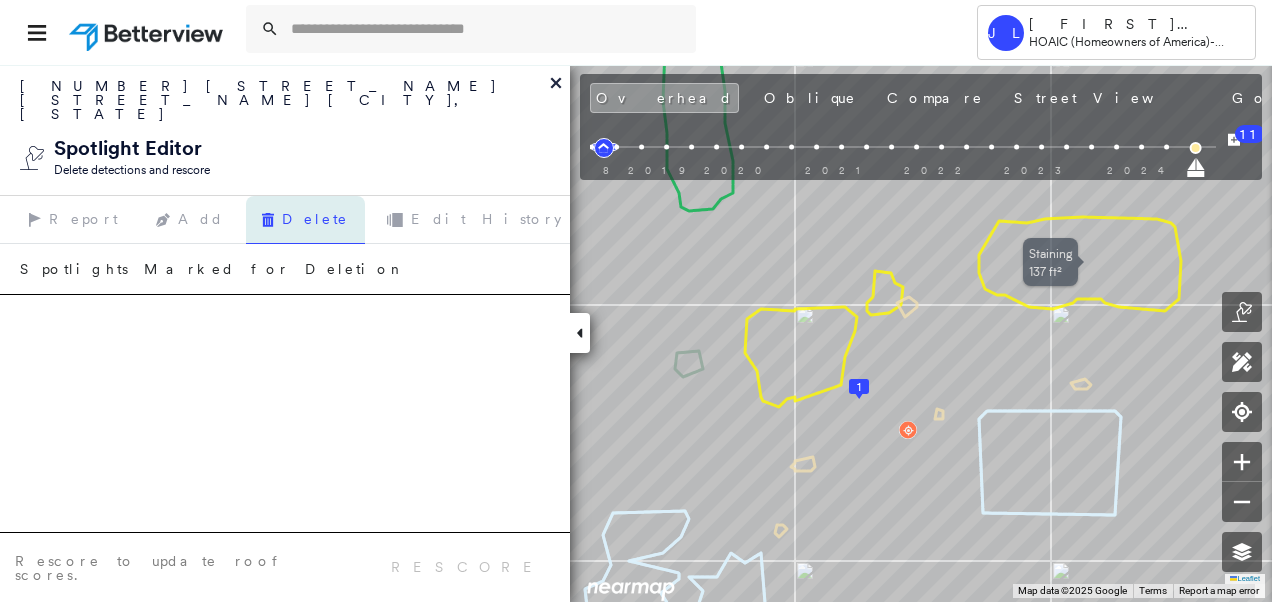 drag, startPoint x: 1038, startPoint y: 250, endPoint x: 992, endPoint y: 254, distance: 46.173584 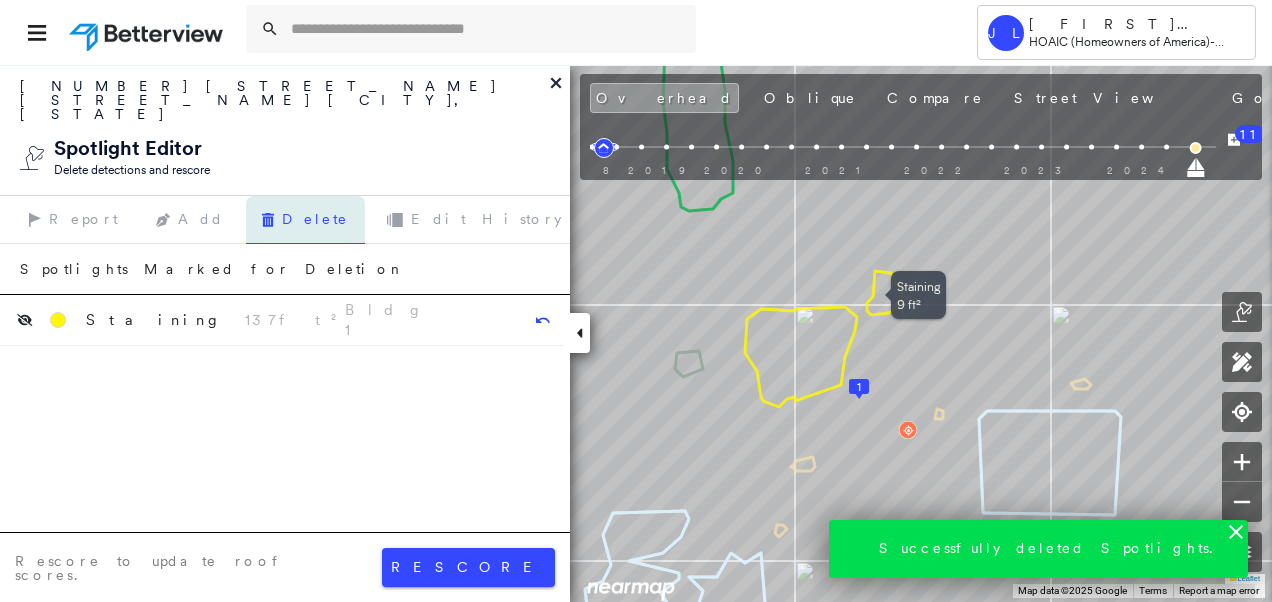 click 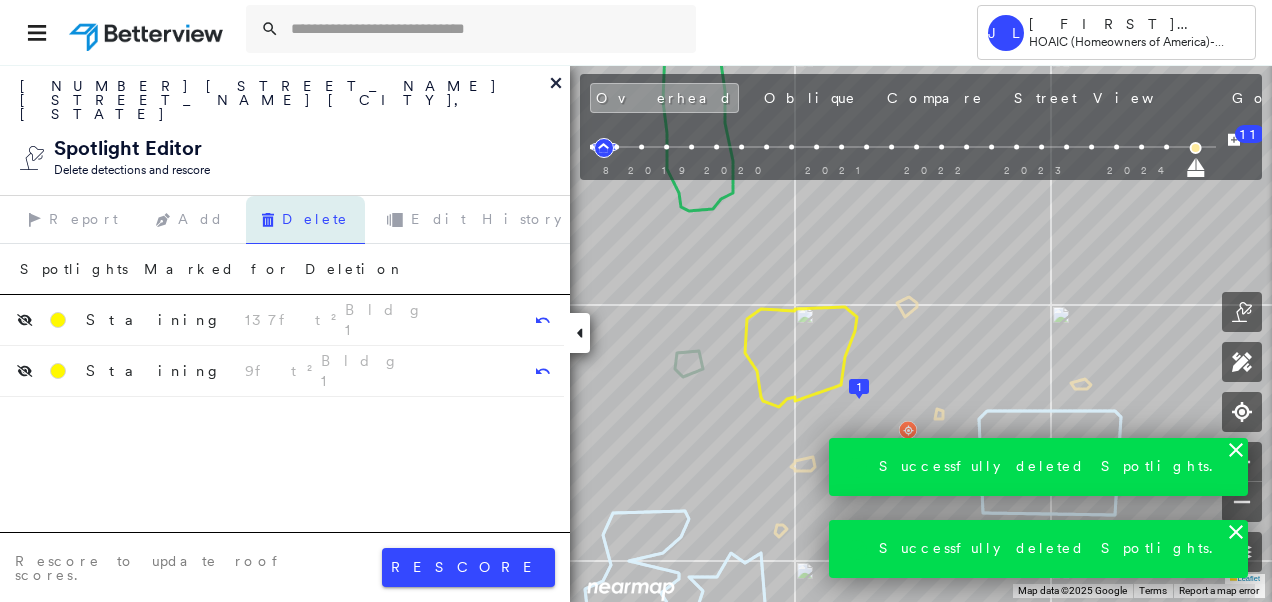 click on "rescore" at bounding box center (468, 567) 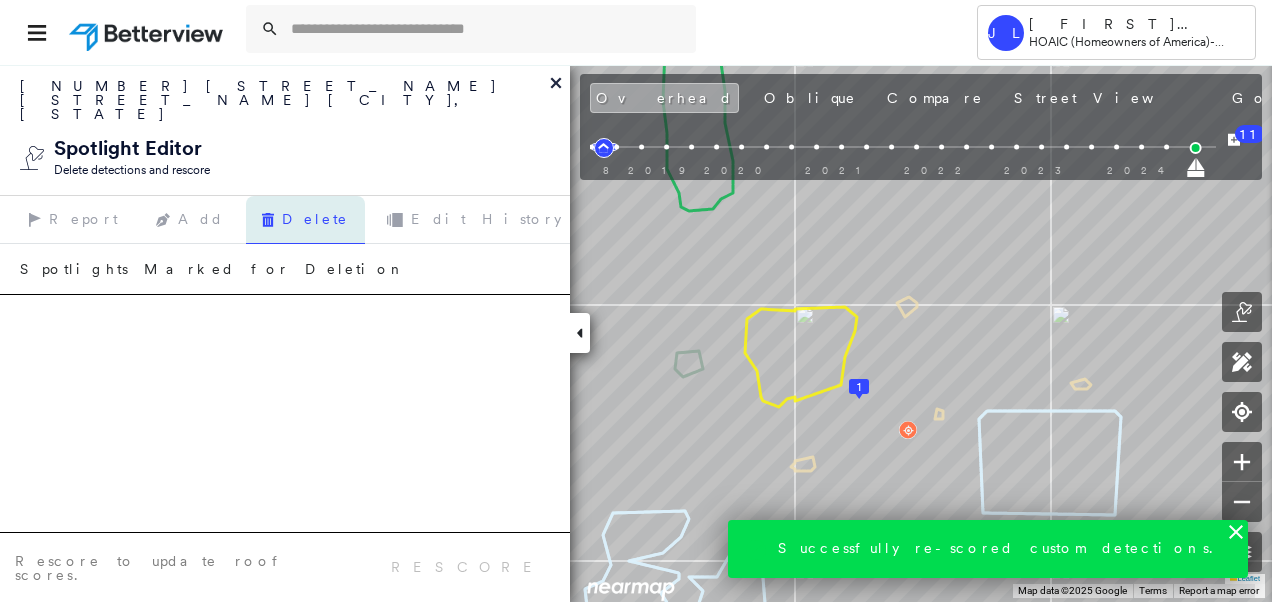 click on "Overhead" at bounding box center (664, 98) 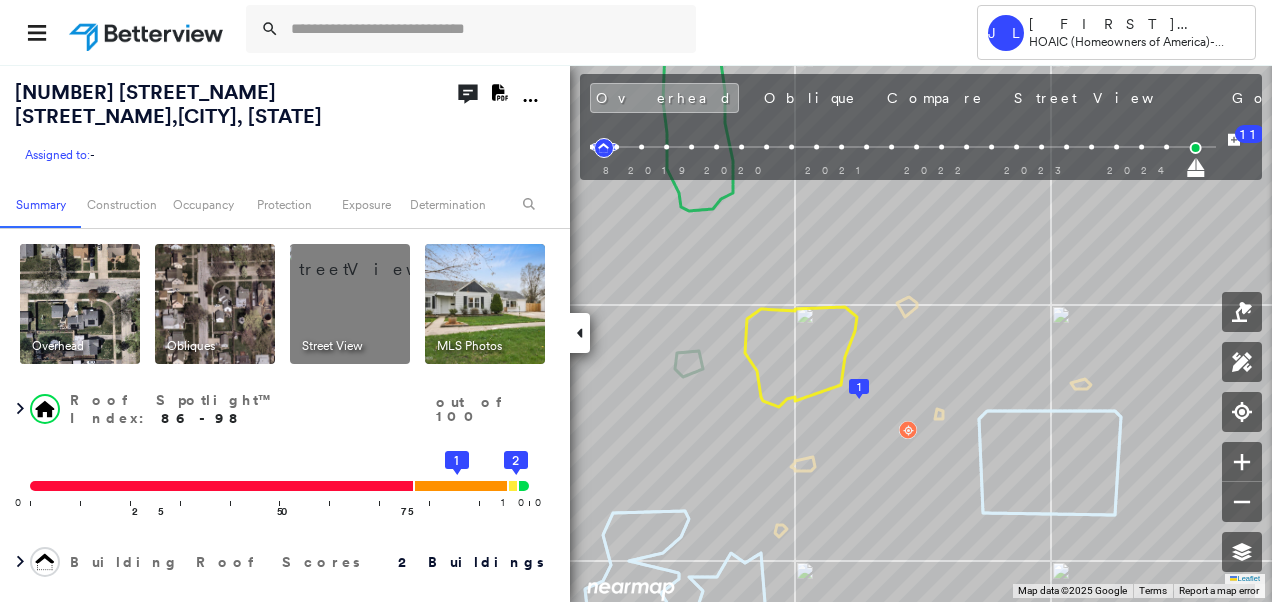 type 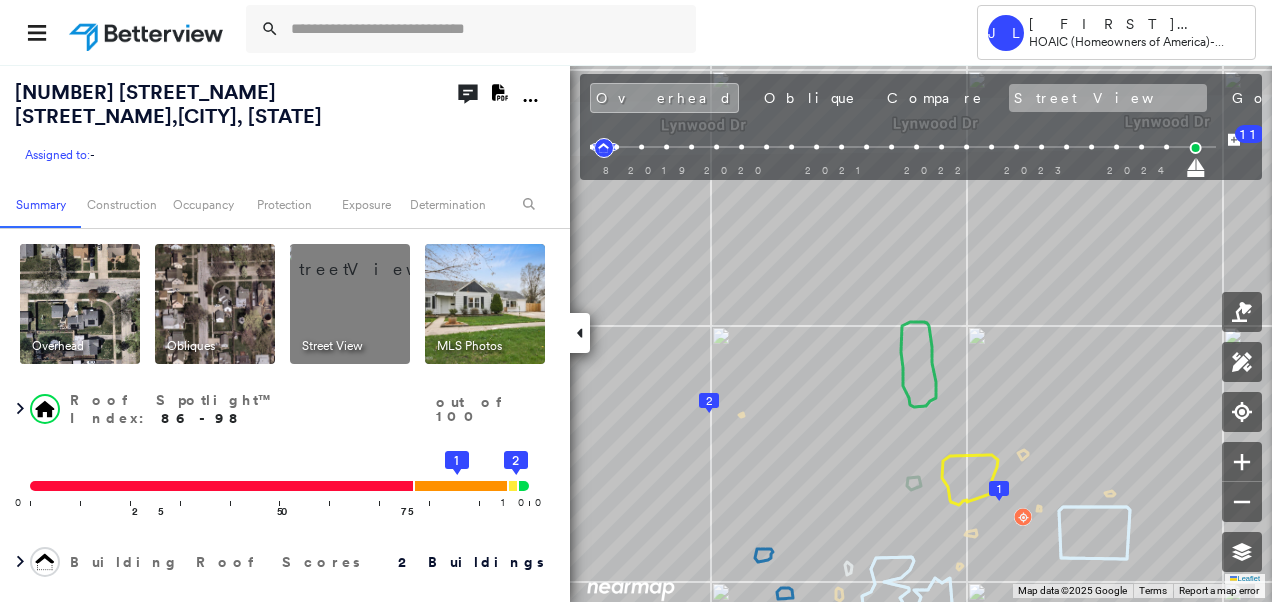 click on "Street View" at bounding box center [1108, 98] 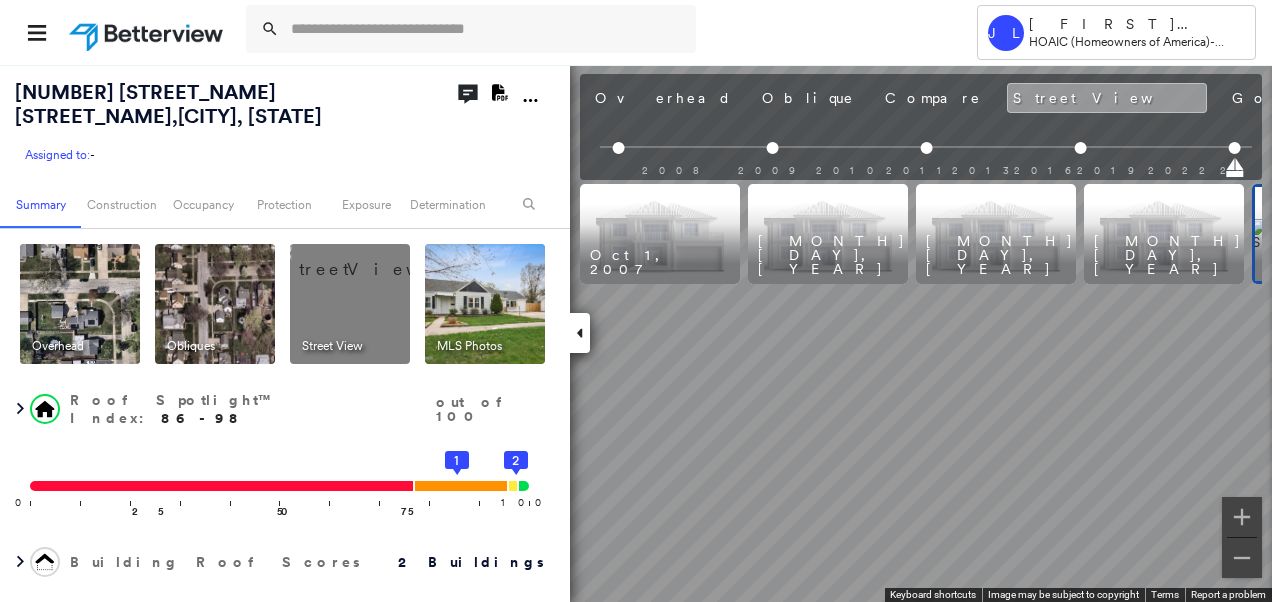scroll, scrollTop: 0, scrollLeft: 158, axis: horizontal 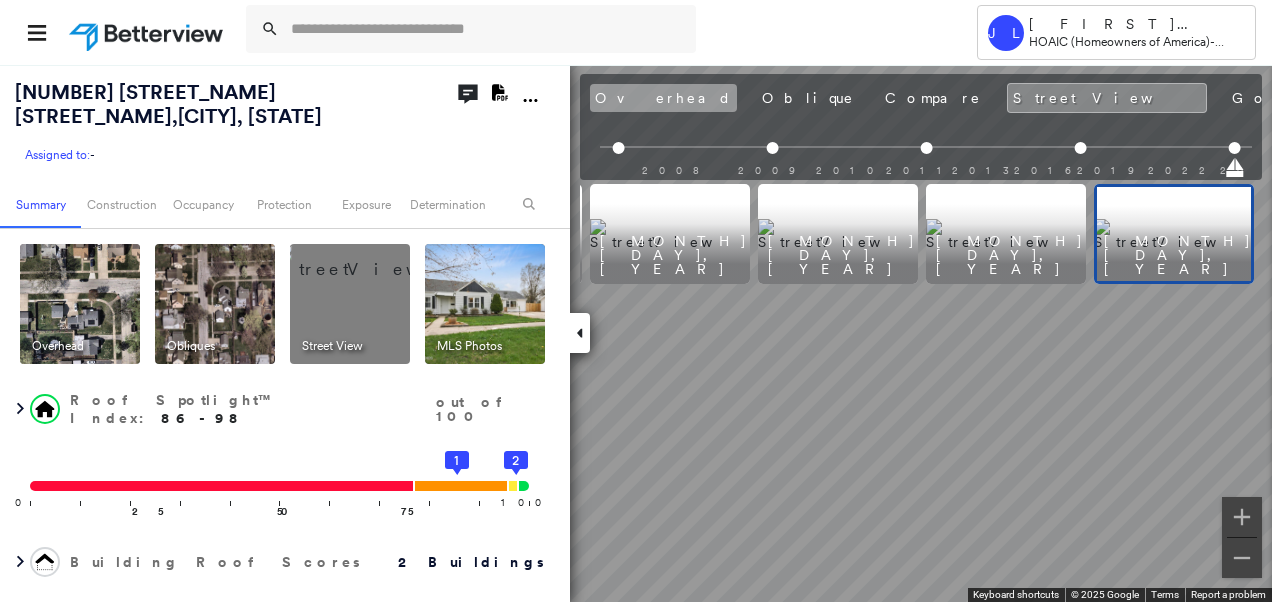 click on "Overhead" at bounding box center (663, 98) 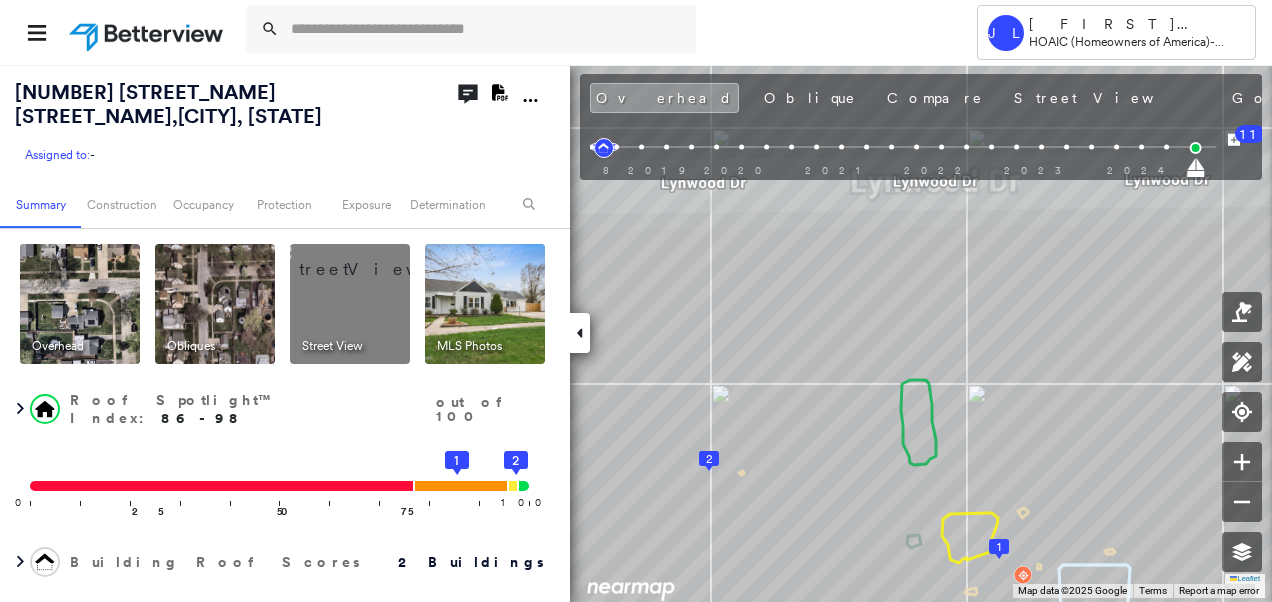 click on "Download PDF Report" 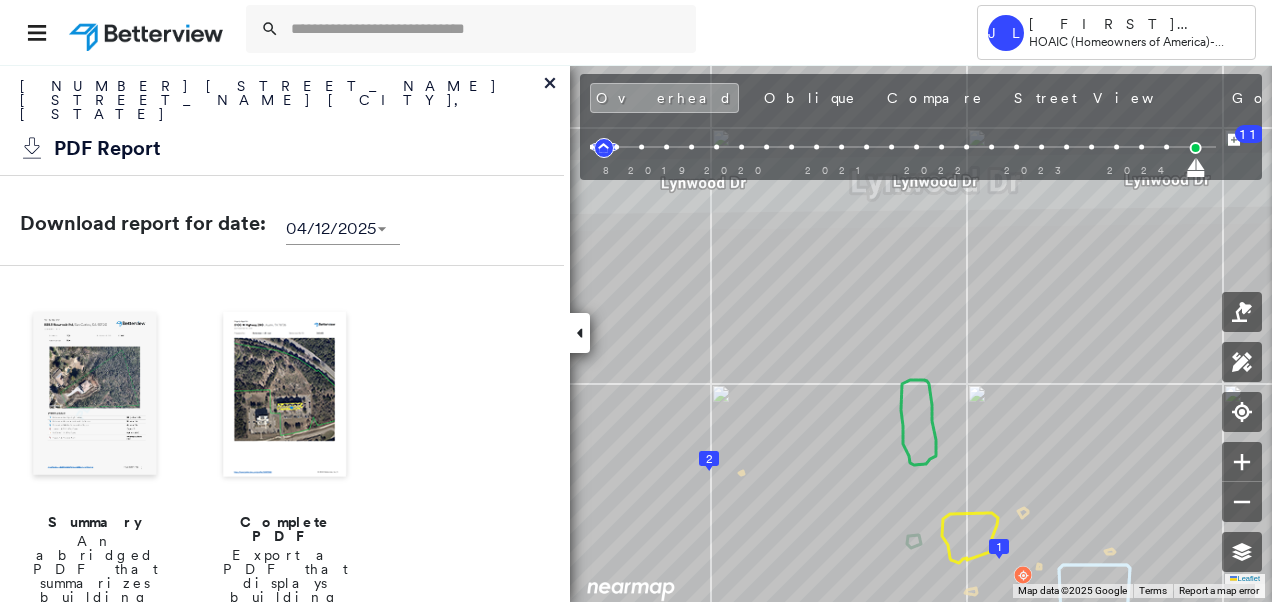 click at bounding box center (95, 396) 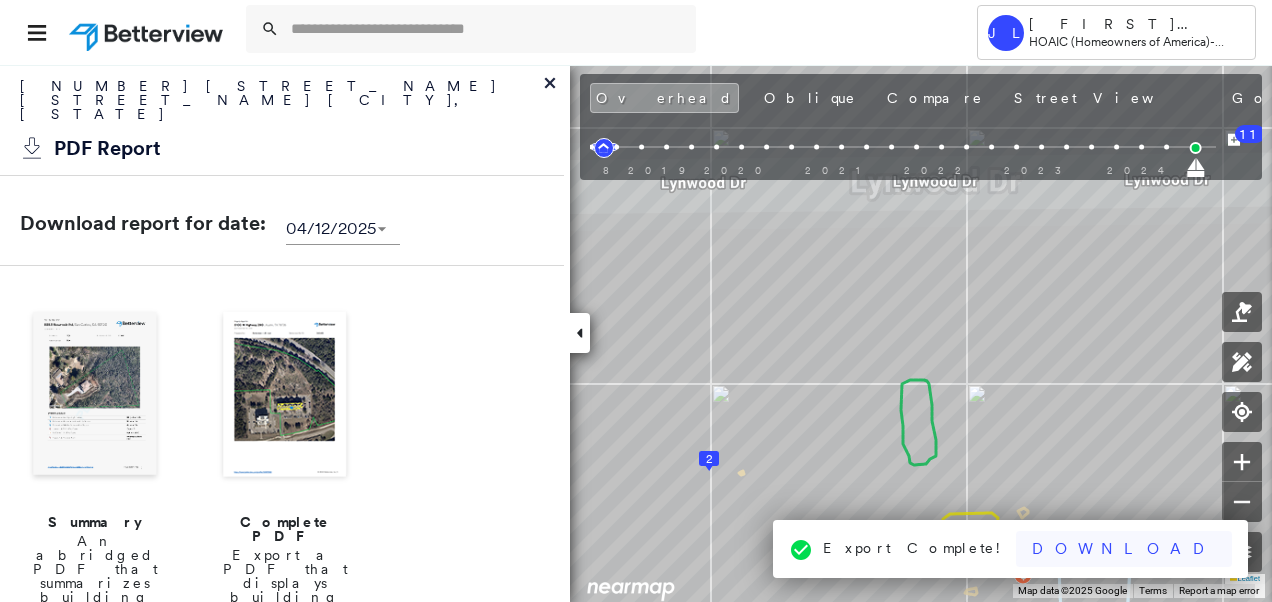 click on "Download" at bounding box center (1124, 549) 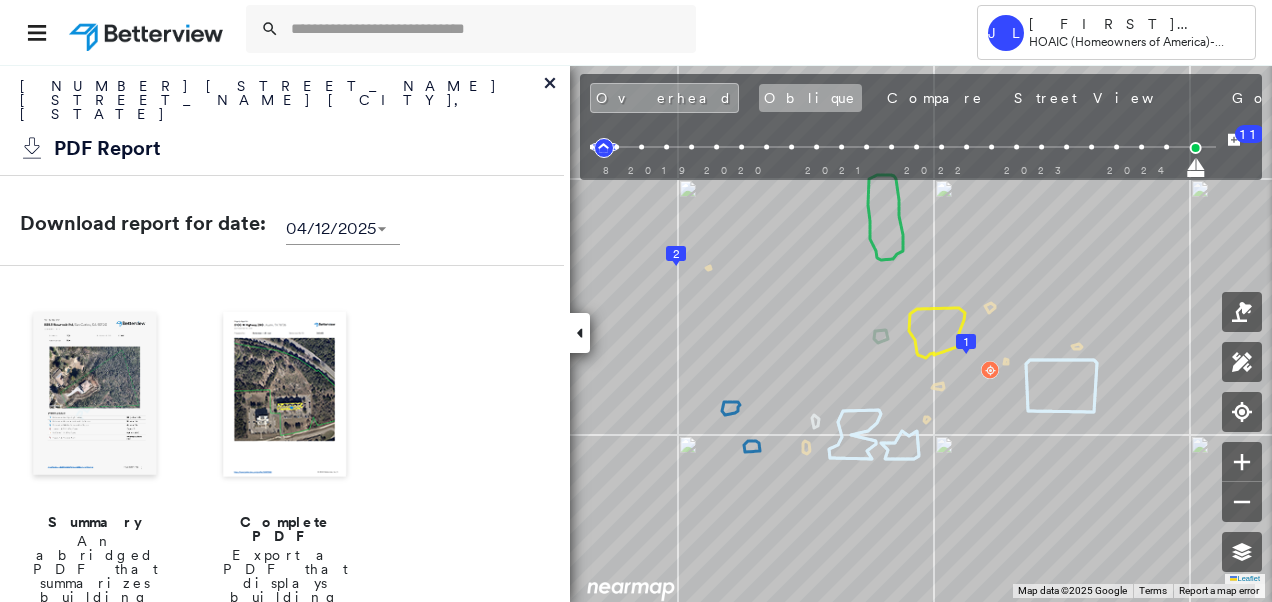 click on "Oblique" at bounding box center (810, 98) 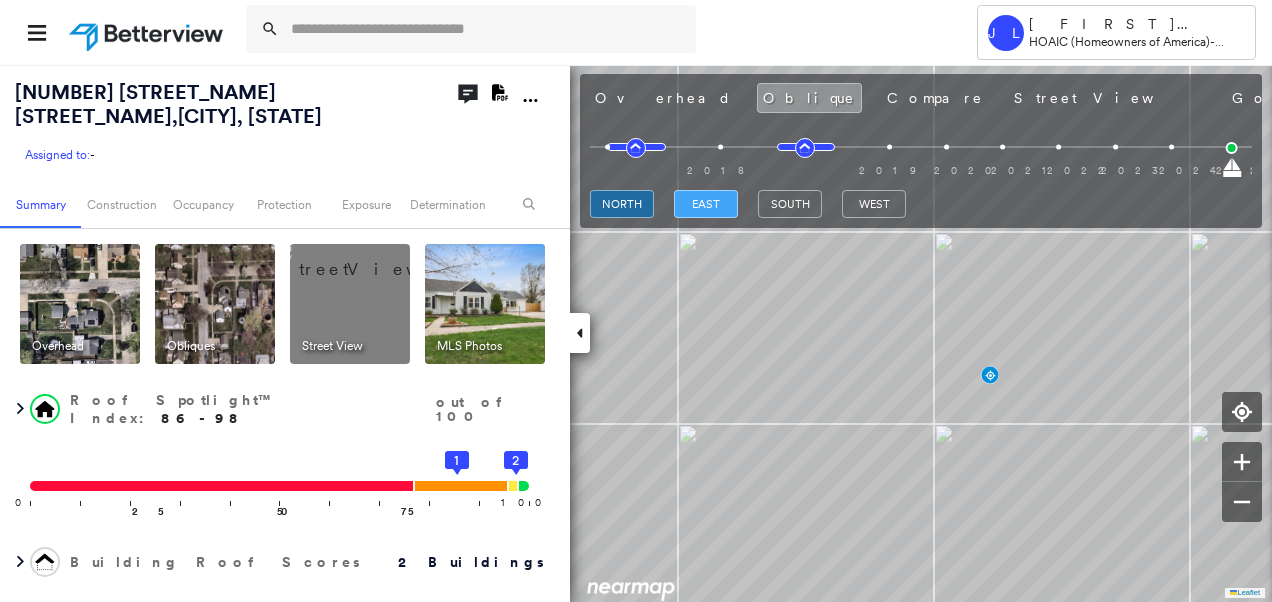 click on "east" at bounding box center [706, 204] 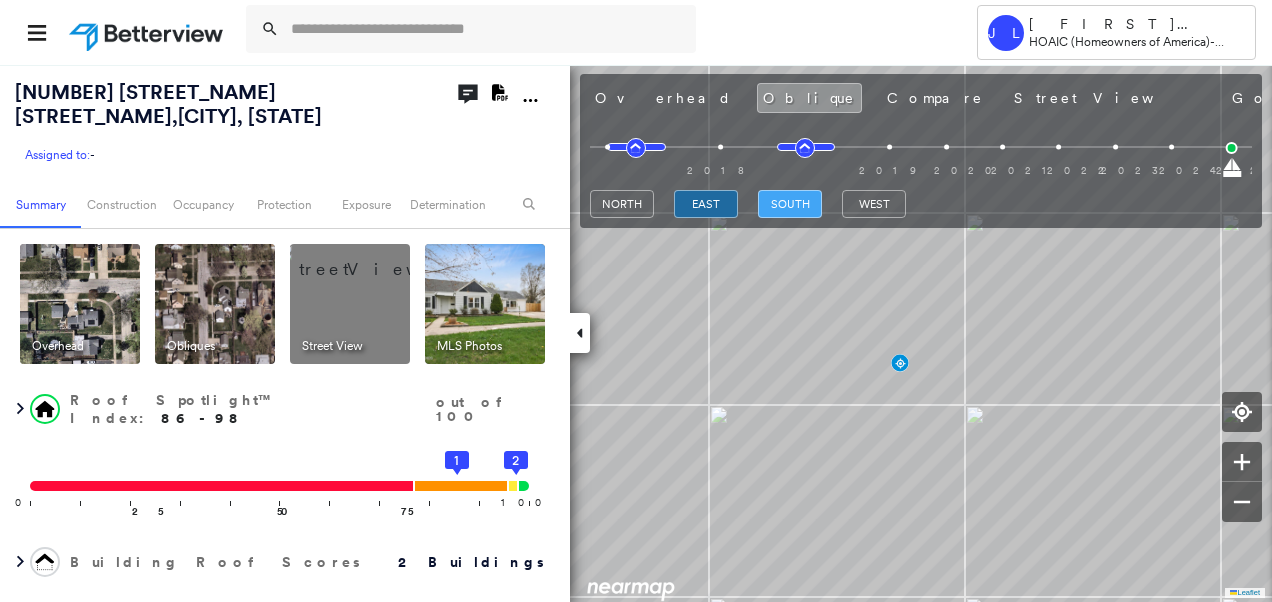 click on "south" at bounding box center (790, 204) 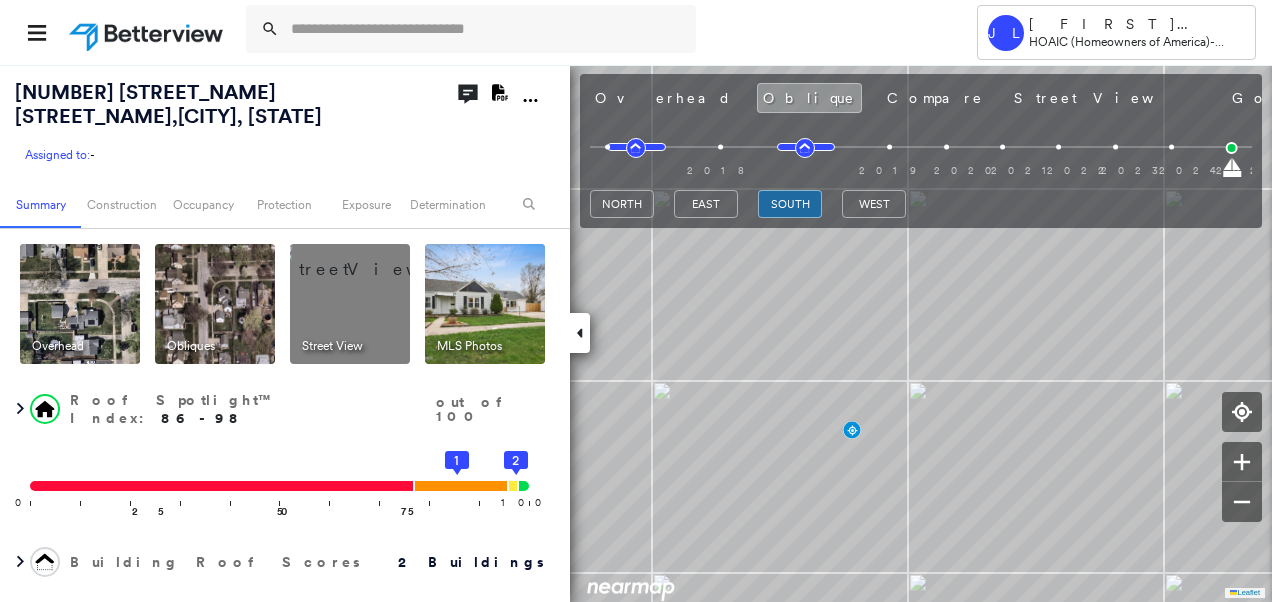 type 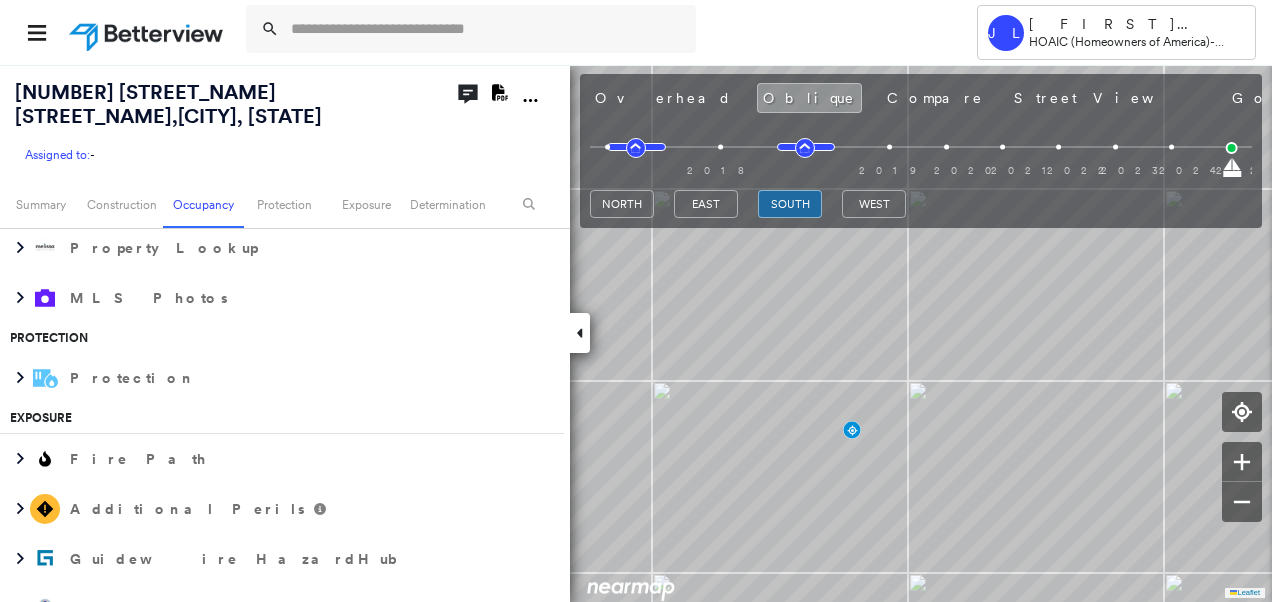 scroll, scrollTop: 2490, scrollLeft: 0, axis: vertical 